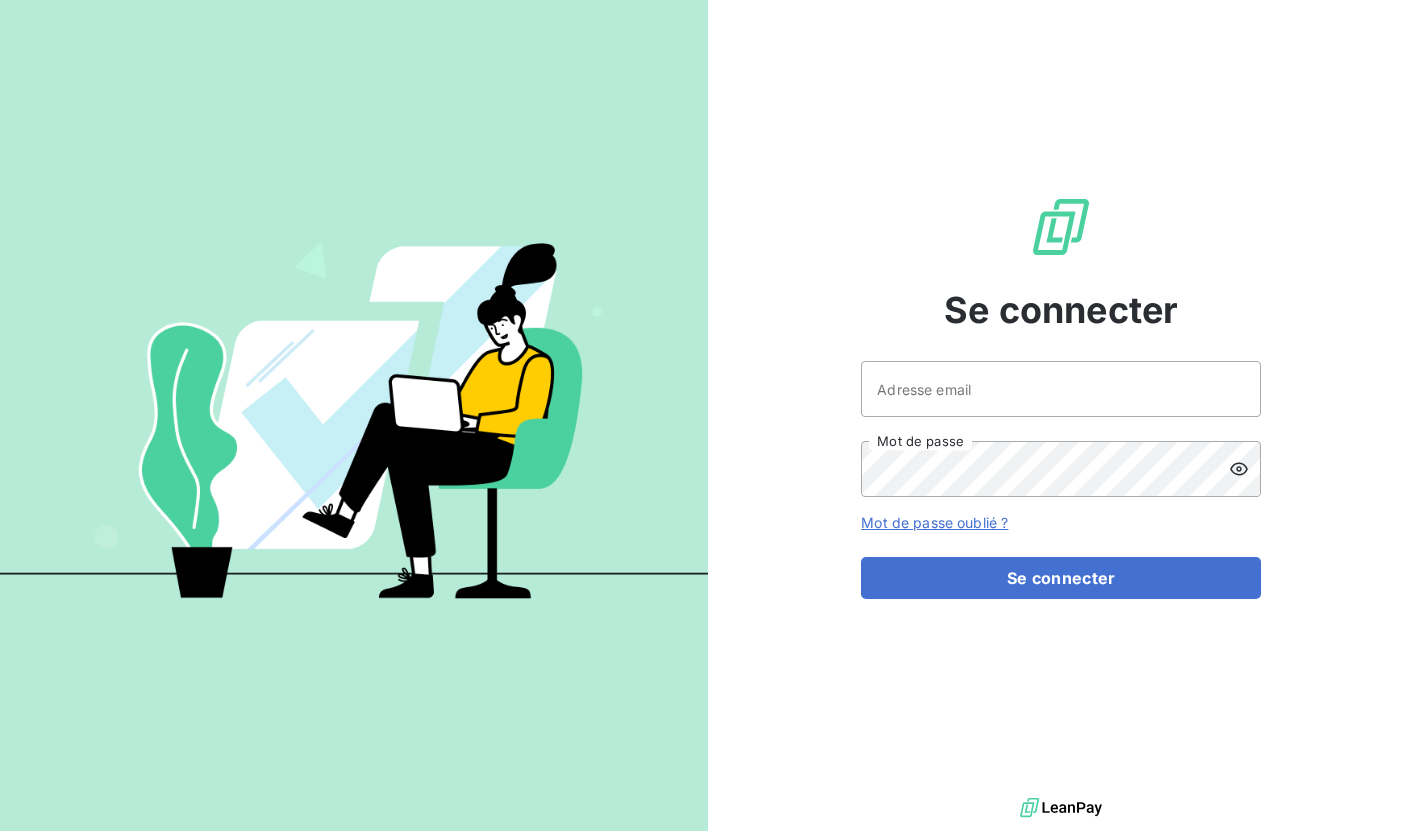 scroll, scrollTop: 0, scrollLeft: 0, axis: both 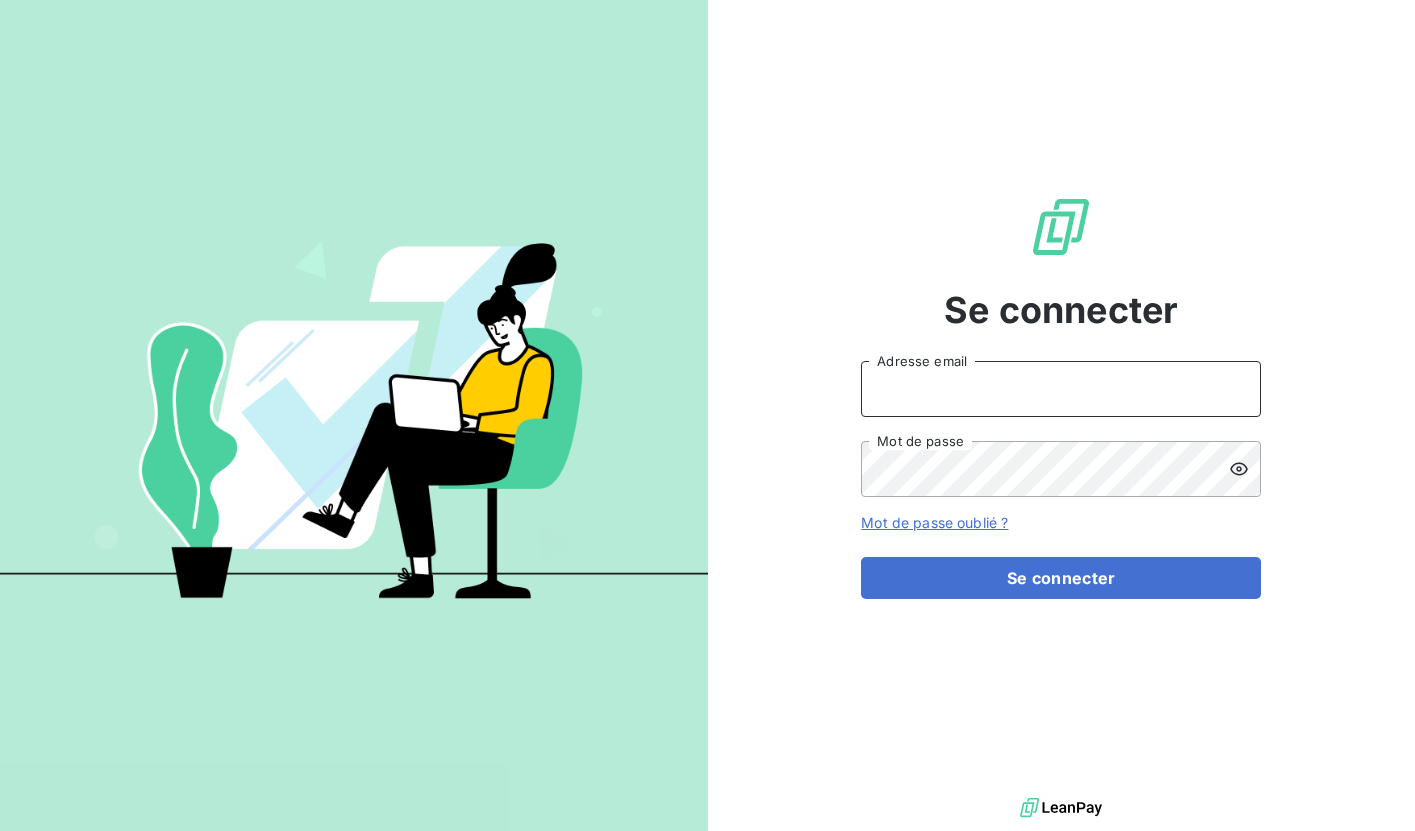 click on "Adresse email" at bounding box center (1061, 389) 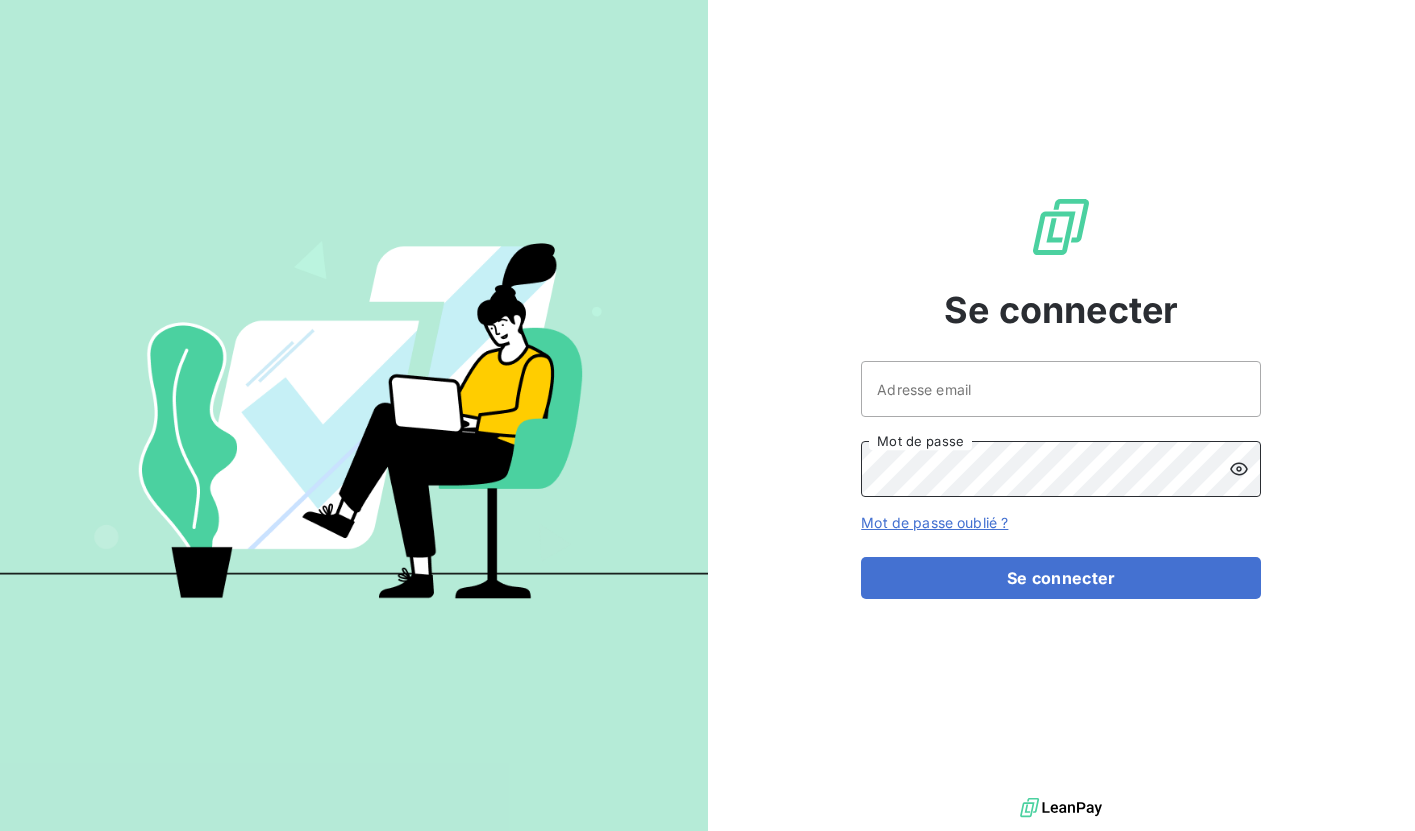 click on "Se connecter Adresse email Mot de passe Mot de passe oublié ? Se connecter" at bounding box center (1062, 396) 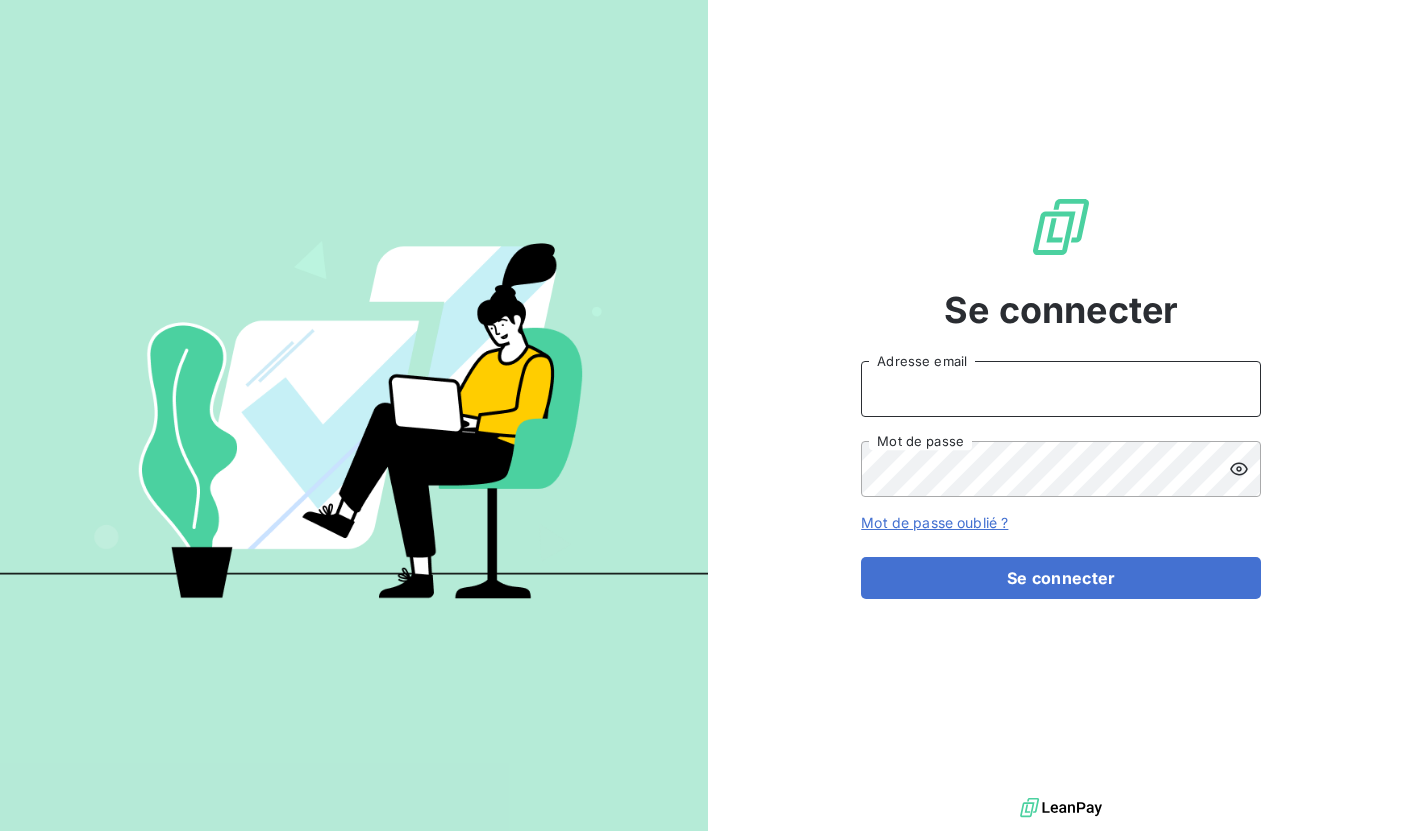 click on "Adresse email" at bounding box center (1061, 389) 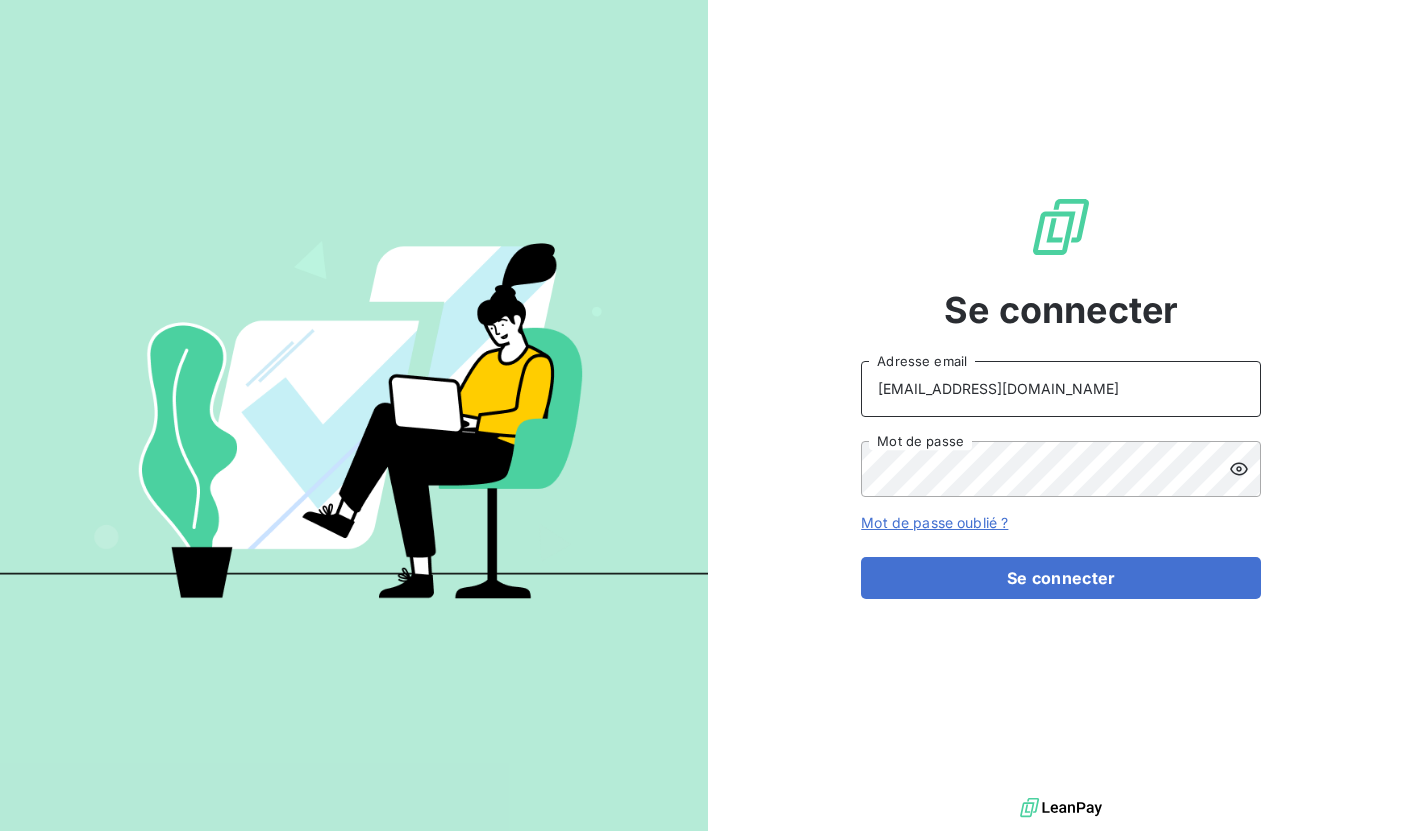 paste on "J)584049260200od" 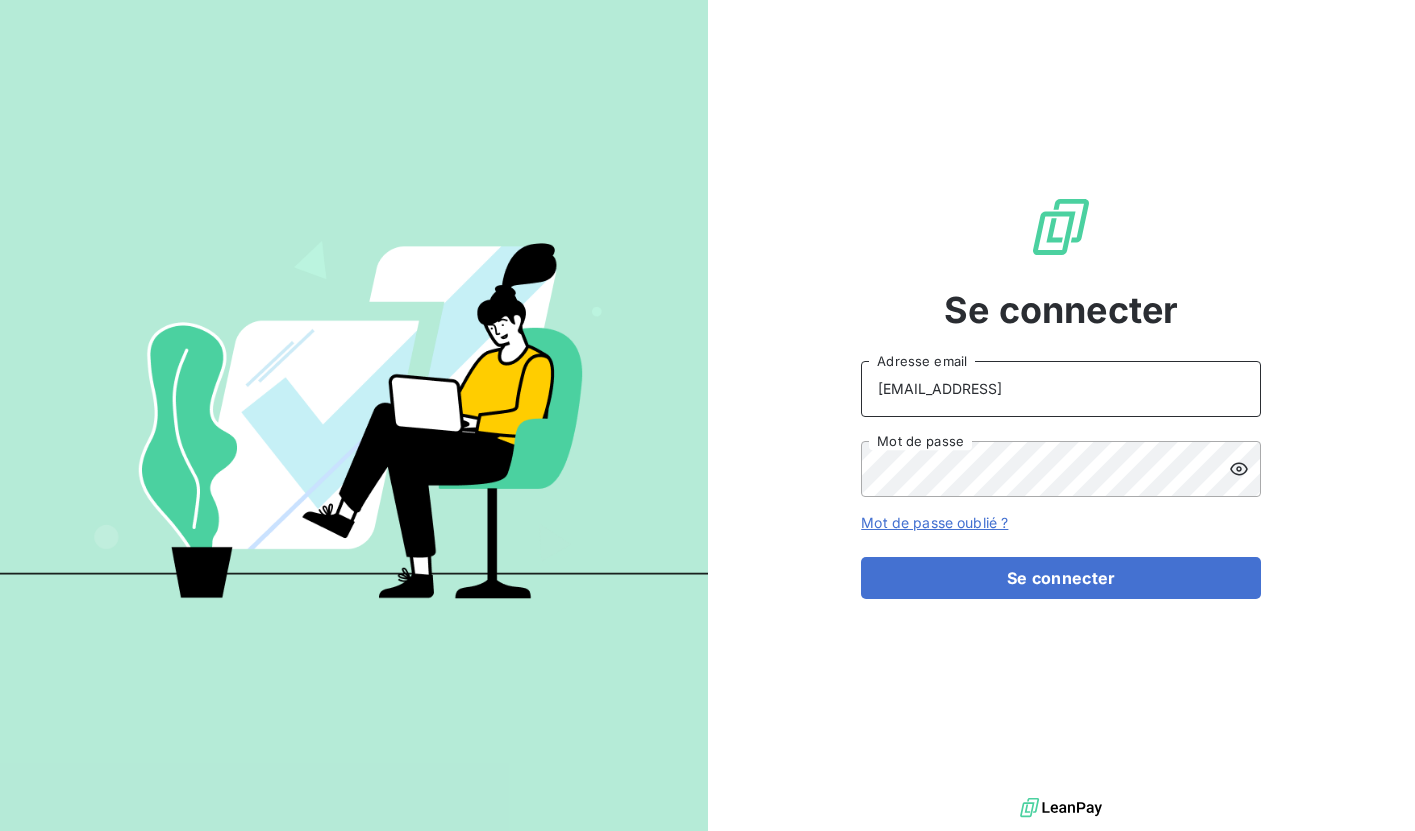 type on "compta@scifodiam.com" 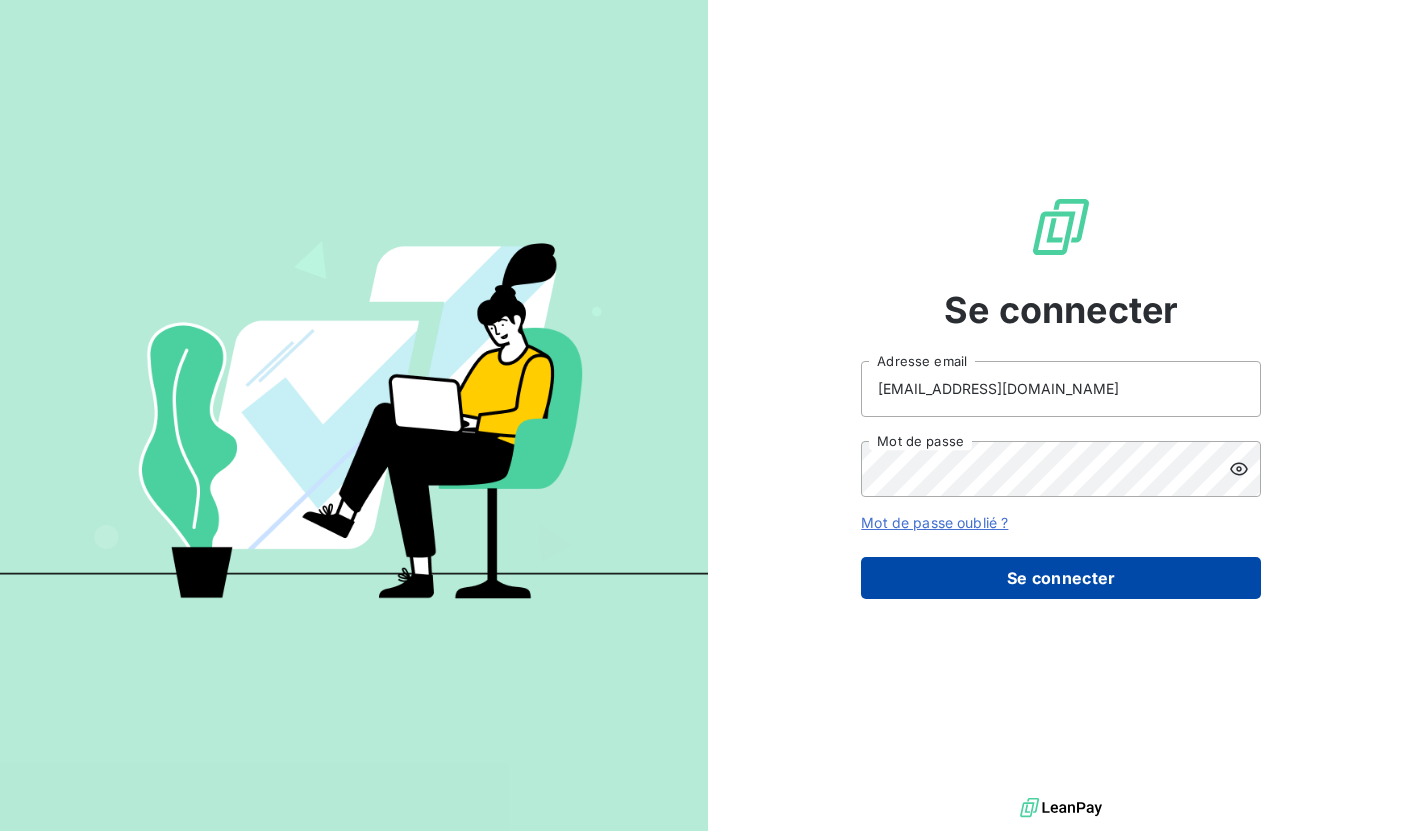 click on "Se connecter" at bounding box center [1061, 578] 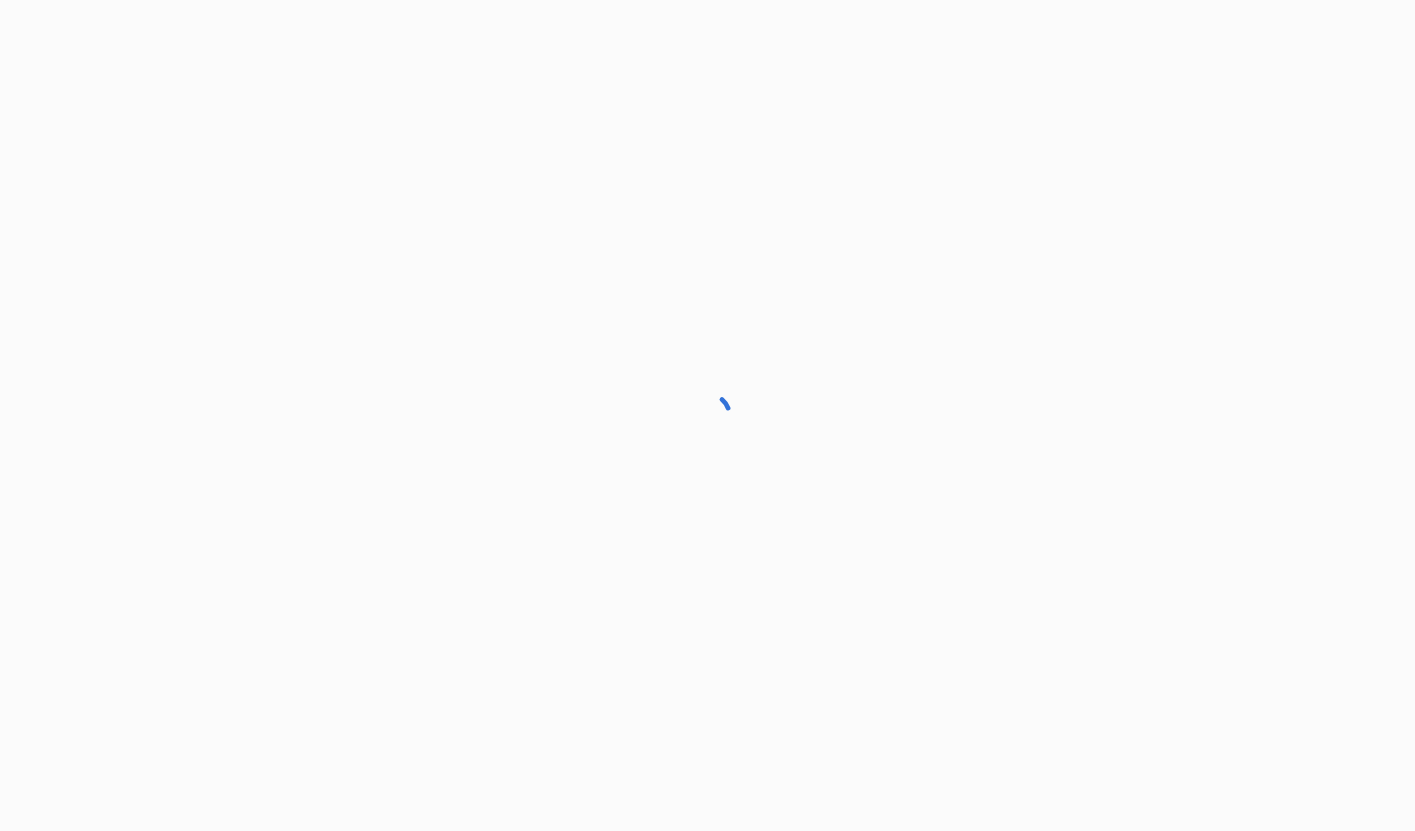 scroll, scrollTop: 0, scrollLeft: 0, axis: both 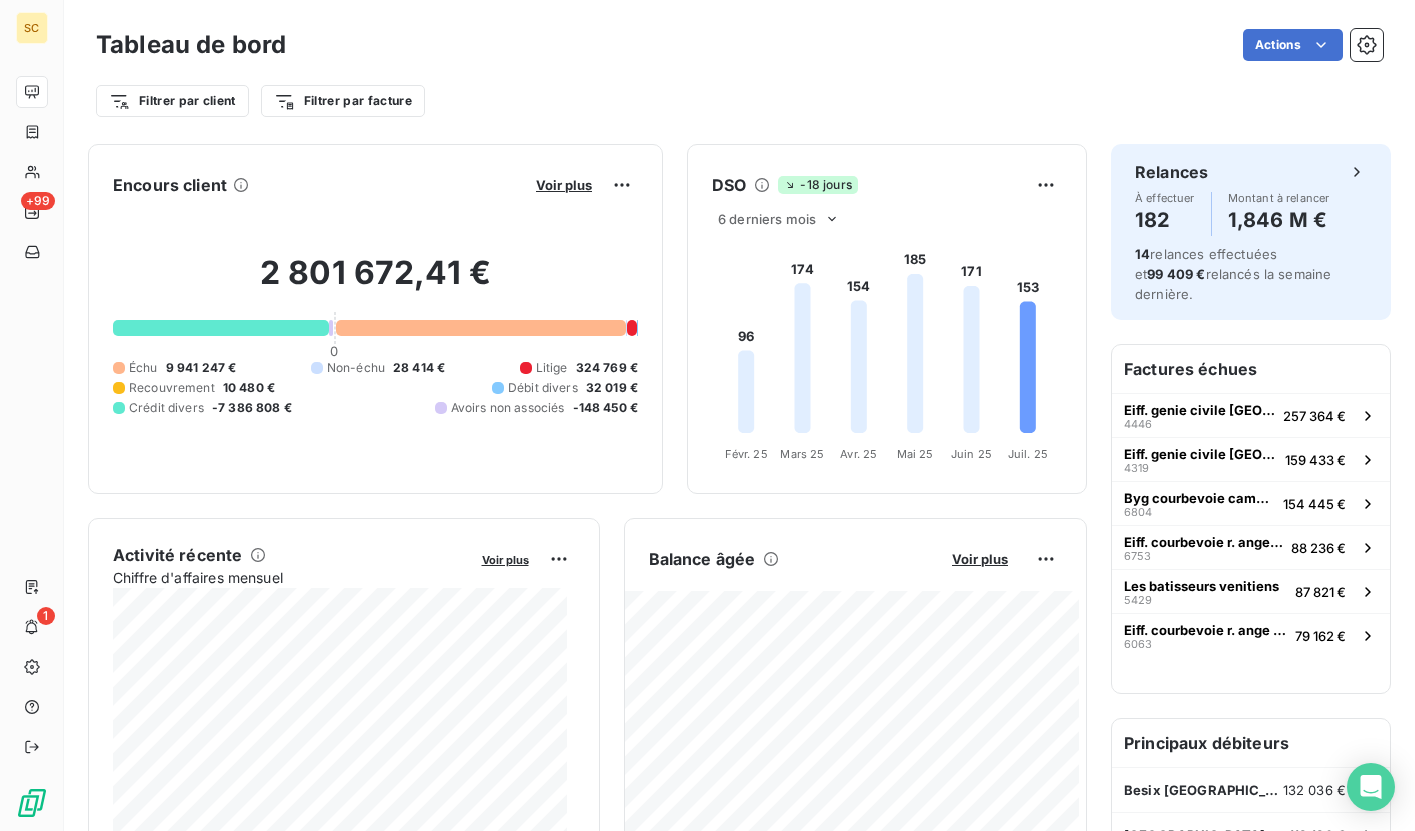 click on "SC +99 1 Tableau de bord Actions Filtrer par client Filtrer par facture Encours client   Voir plus 2 801 672,41 € 0 Échu 9 941 247 € Non-échu 28 414 €   Litige 324 769 € Recouvrement 10 480 € Débit divers 32 019 € Crédit divers -7 386 808 € Avoirs non associés -148 450 € DSO -18 jours 6 derniers mois 96 174 154 185 171 153 Févr. 25 Févr. 25 Mars 25 Mars 25 Avr. 25 Avr. 25 Mai 25 Mai 25 Juin 25 Juin 25 Juil. 25 Juil. 25 Activité récente Chiffre d'affaires mensuel Voir plus Balance [PERSON_NAME] Voir plus
2 499 382,54 €
Échu
8 336 273,15 €
Litige" at bounding box center (707, 415) 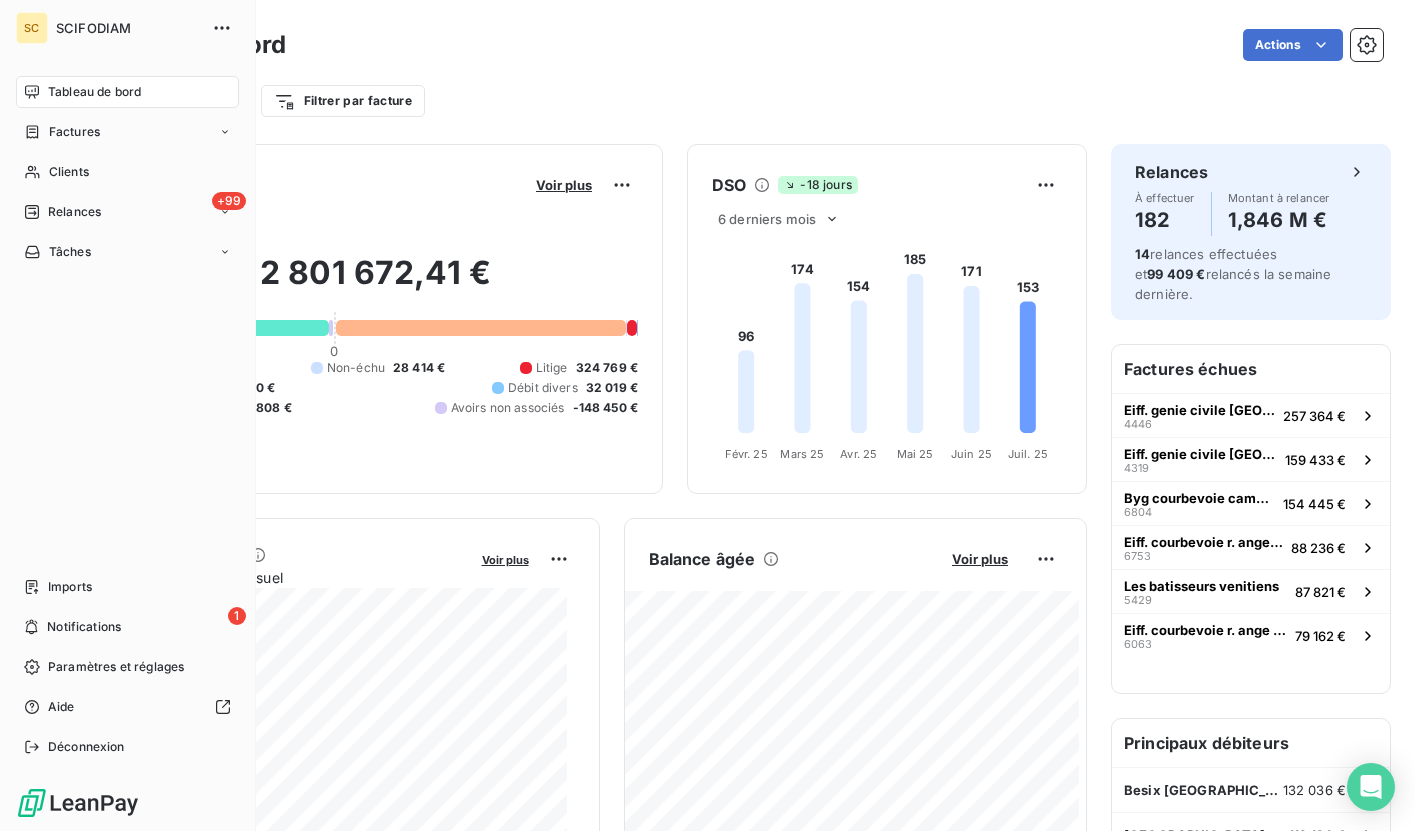 click on "Tableau de bord" at bounding box center [94, 92] 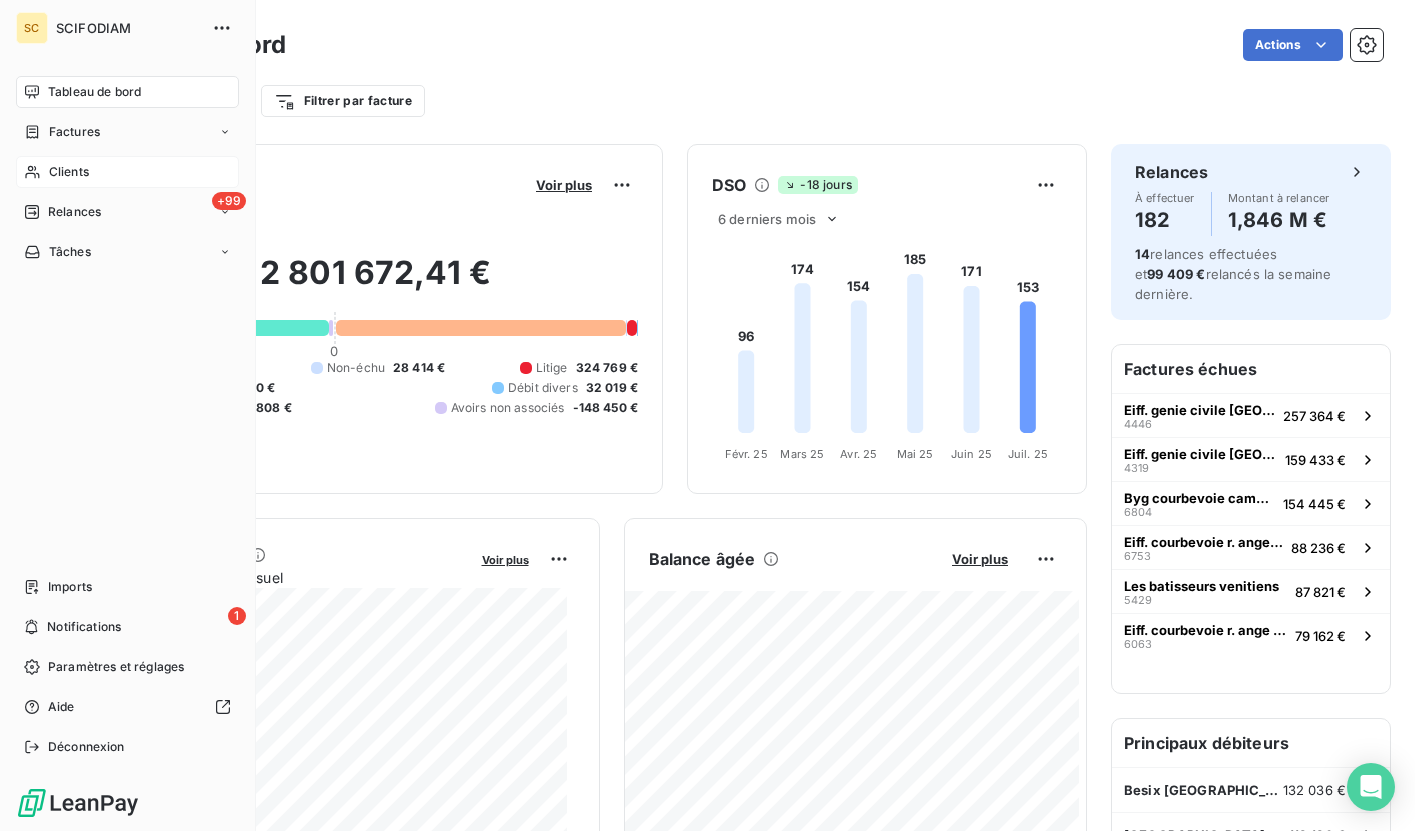 click on "Clients" at bounding box center (127, 172) 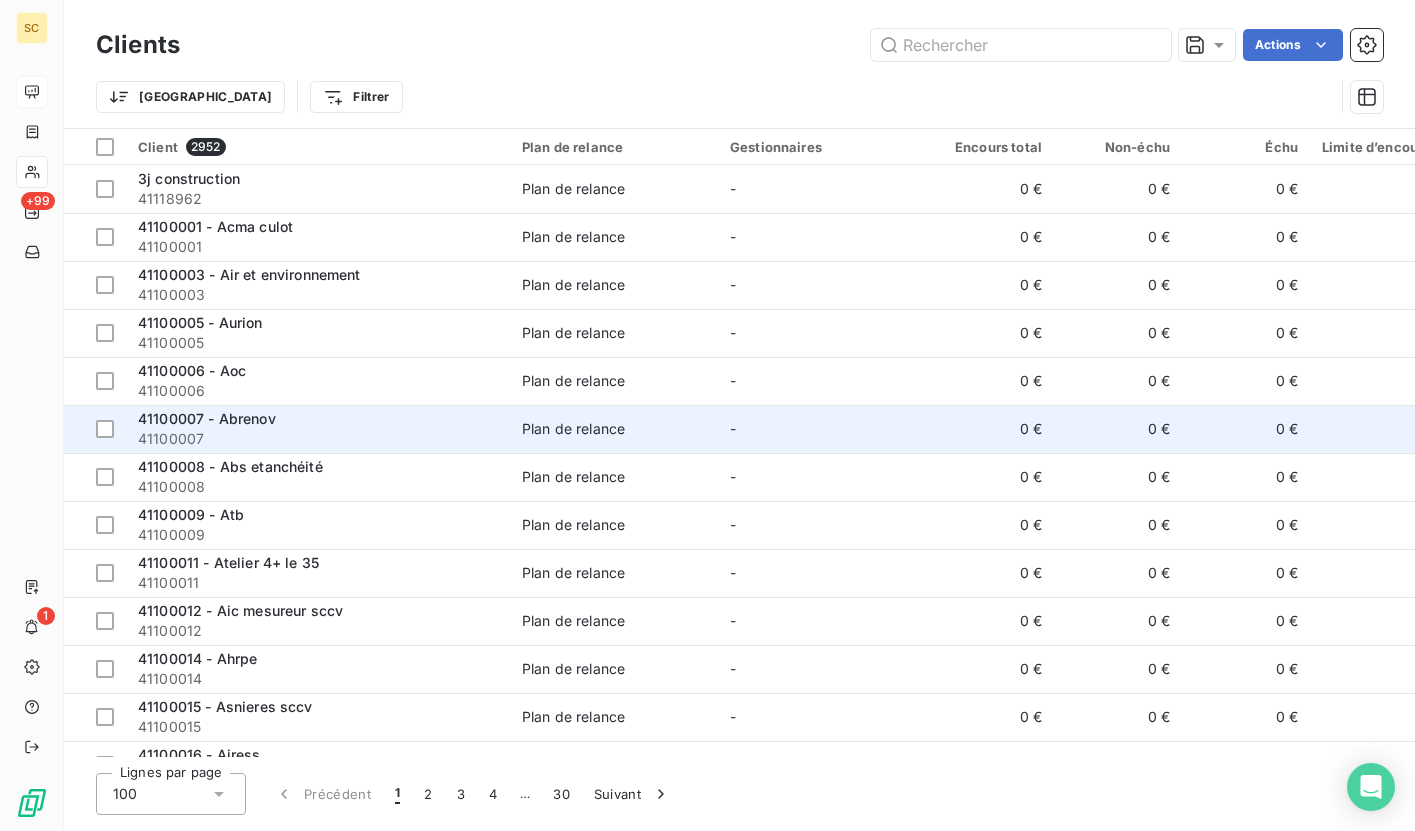 scroll, scrollTop: 12, scrollLeft: 0, axis: vertical 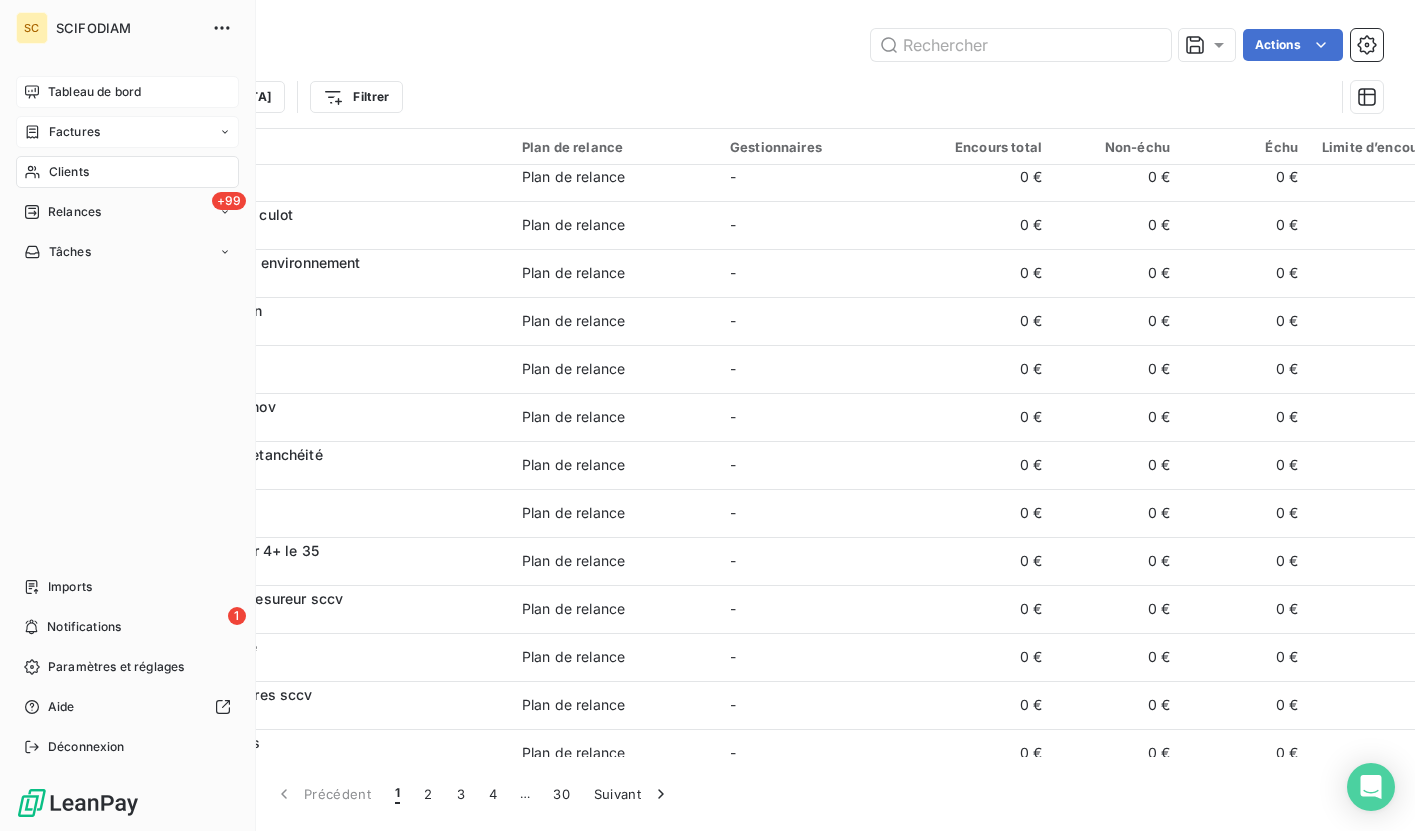 click on "Factures" at bounding box center (127, 132) 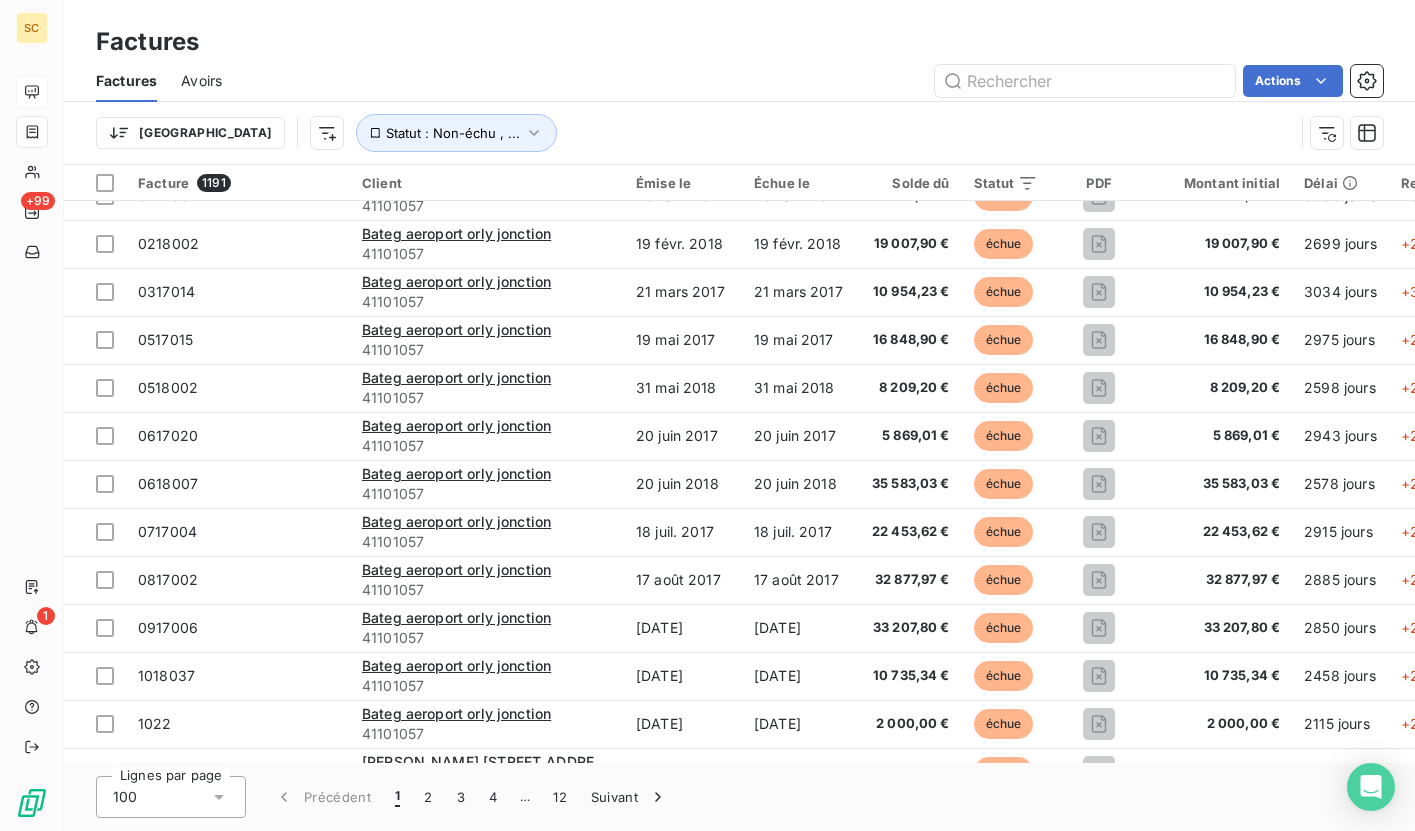 scroll, scrollTop: 0, scrollLeft: 0, axis: both 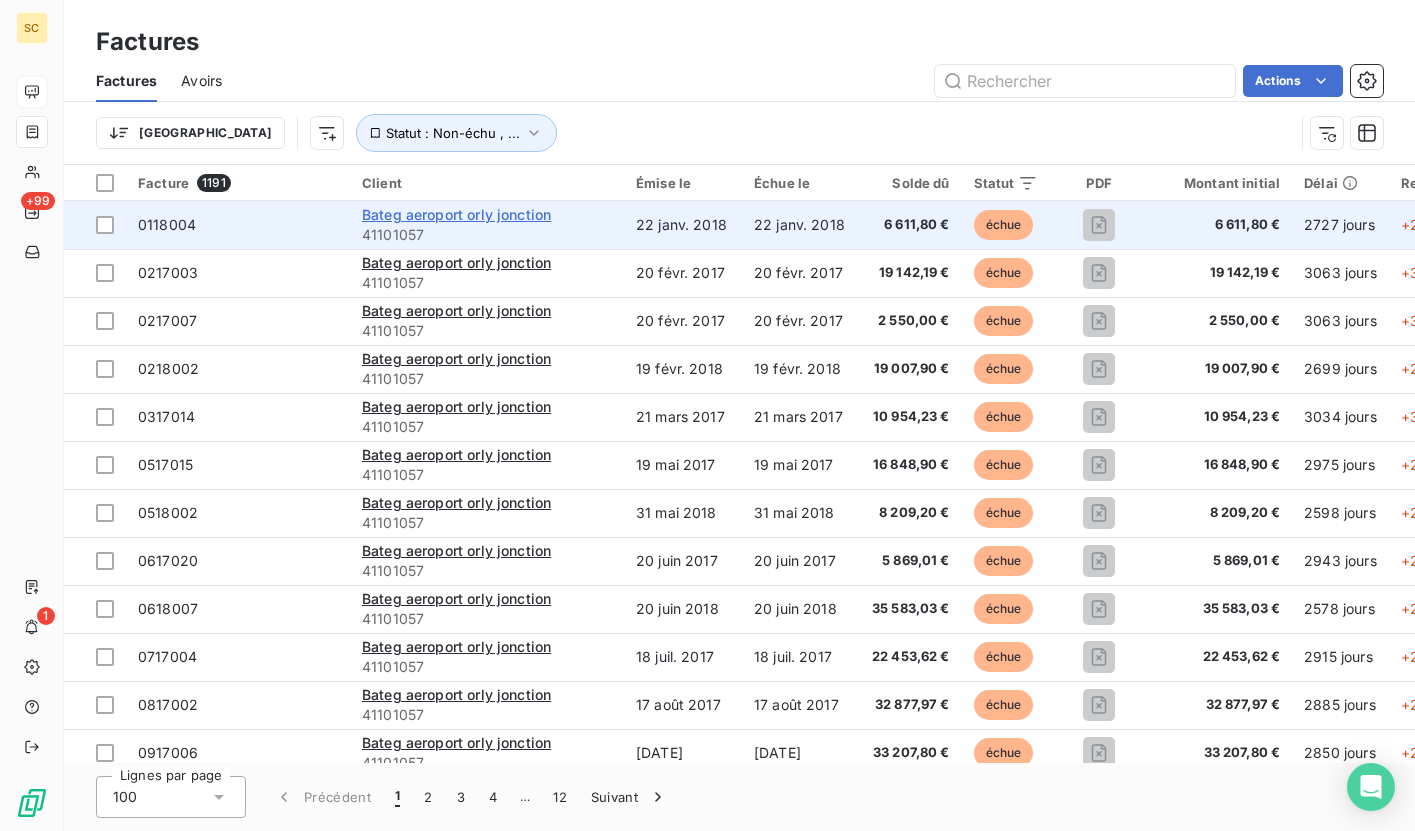 click on "Bateg aeroport orly jonction" at bounding box center [456, 214] 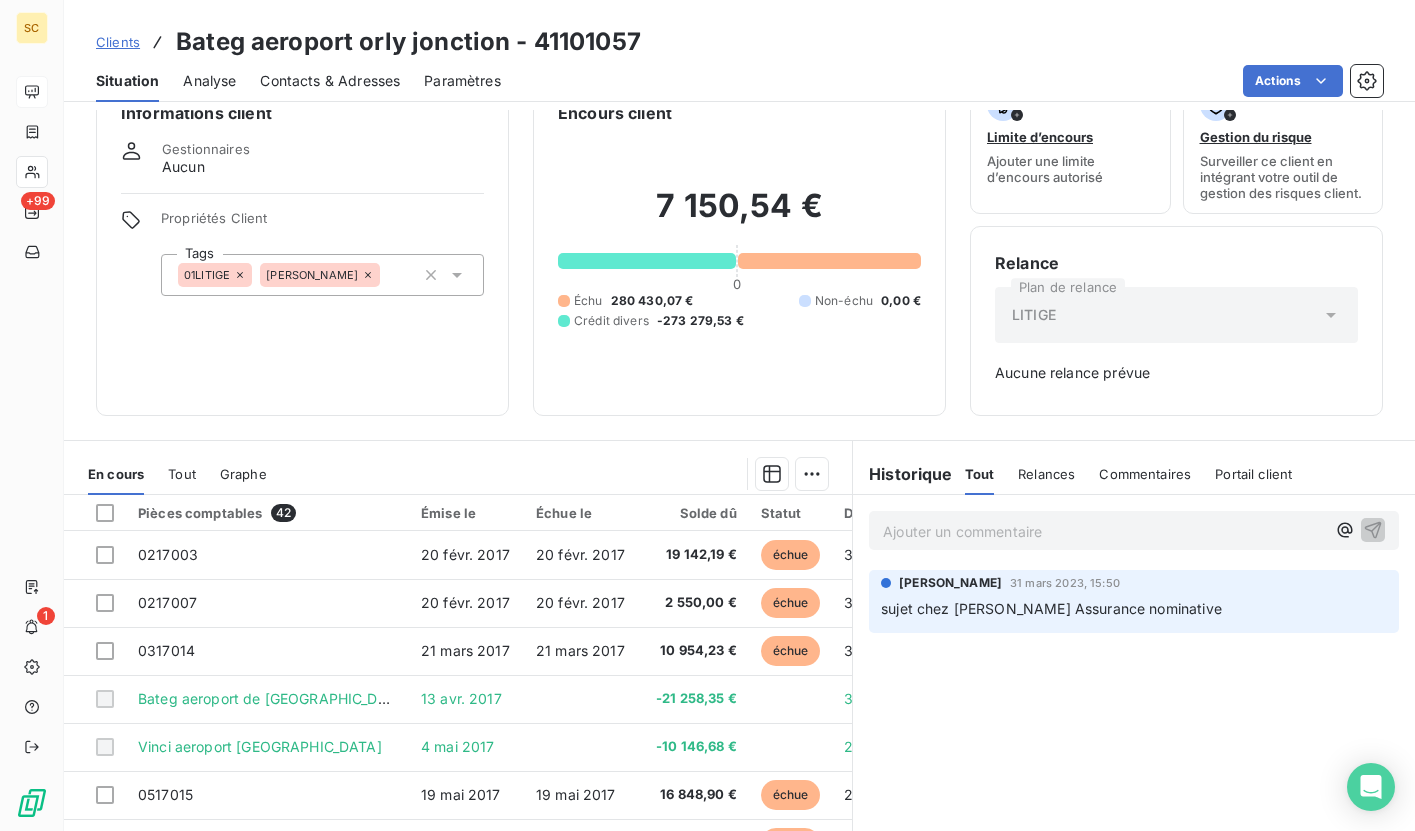 scroll, scrollTop: 0, scrollLeft: 0, axis: both 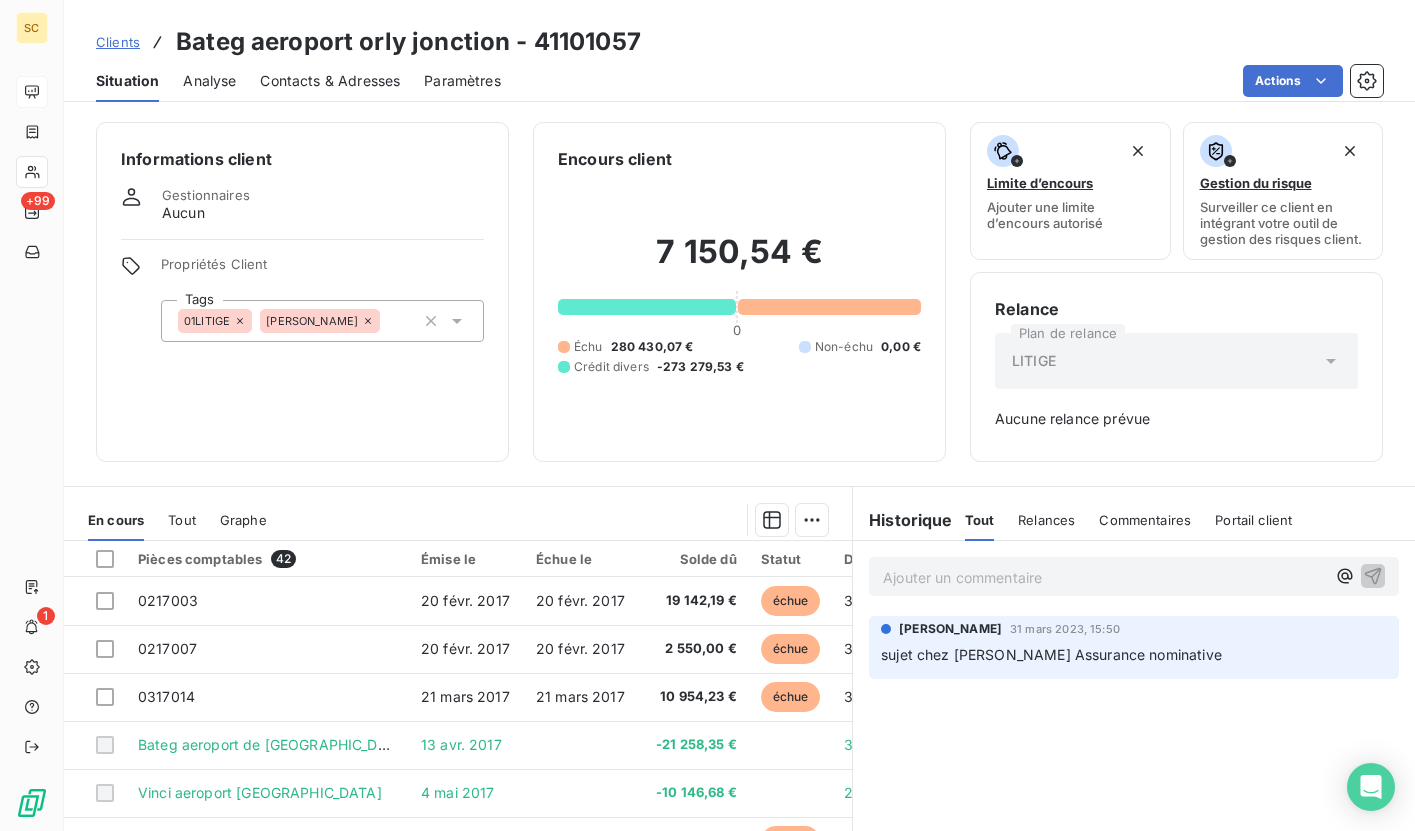 click on "Contacts & Adresses" at bounding box center [330, 81] 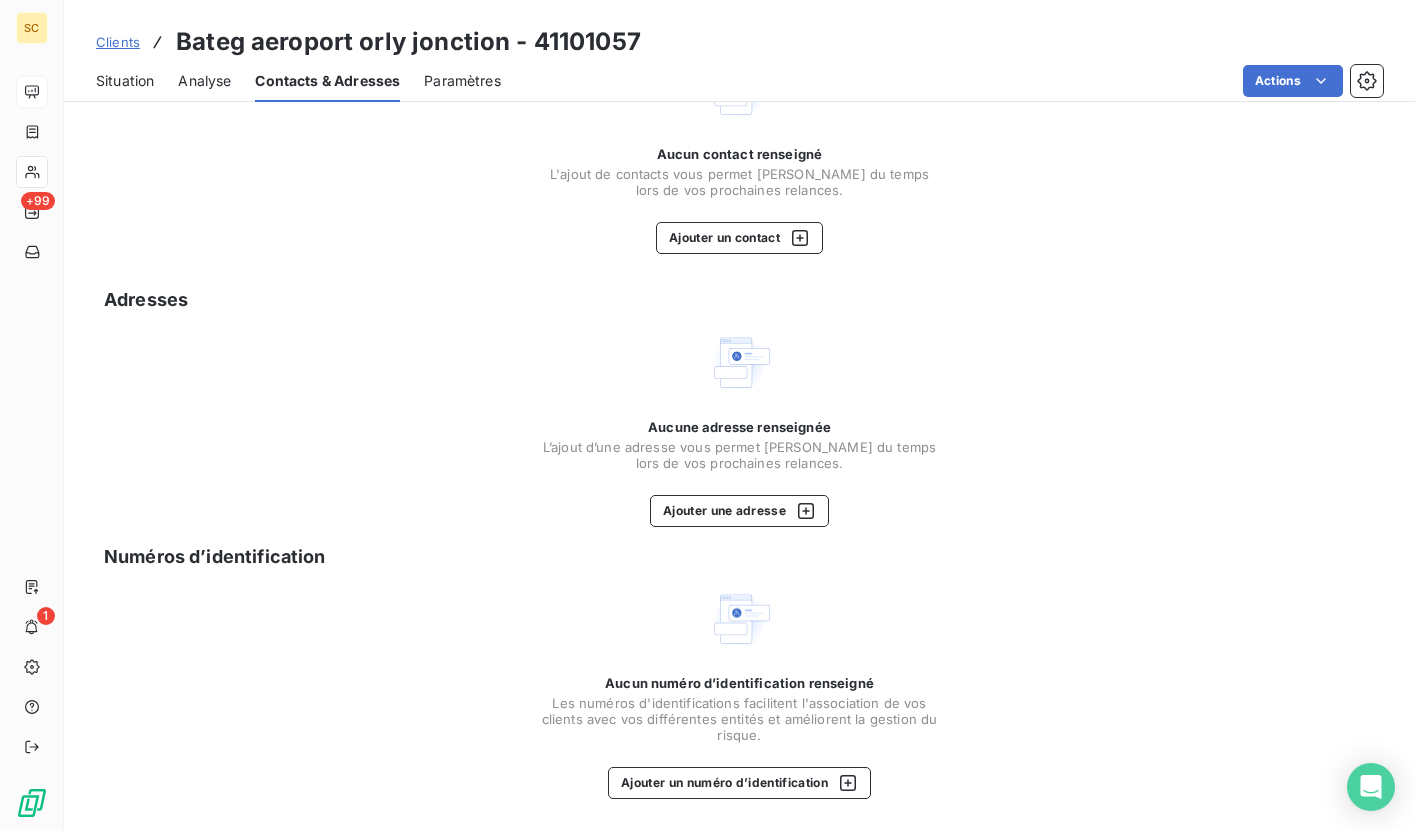 scroll, scrollTop: 0, scrollLeft: 0, axis: both 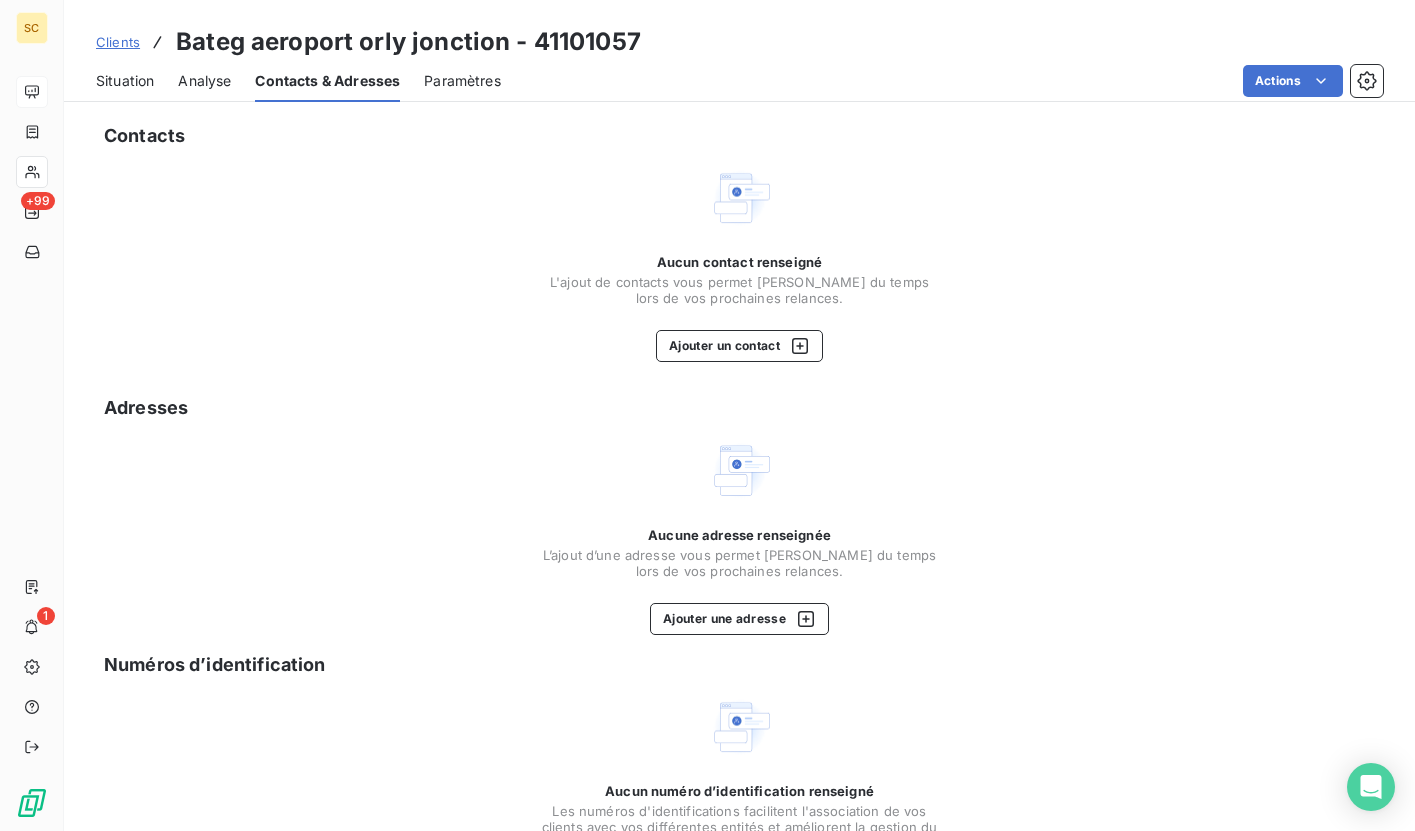 click on "Situation" at bounding box center (125, 81) 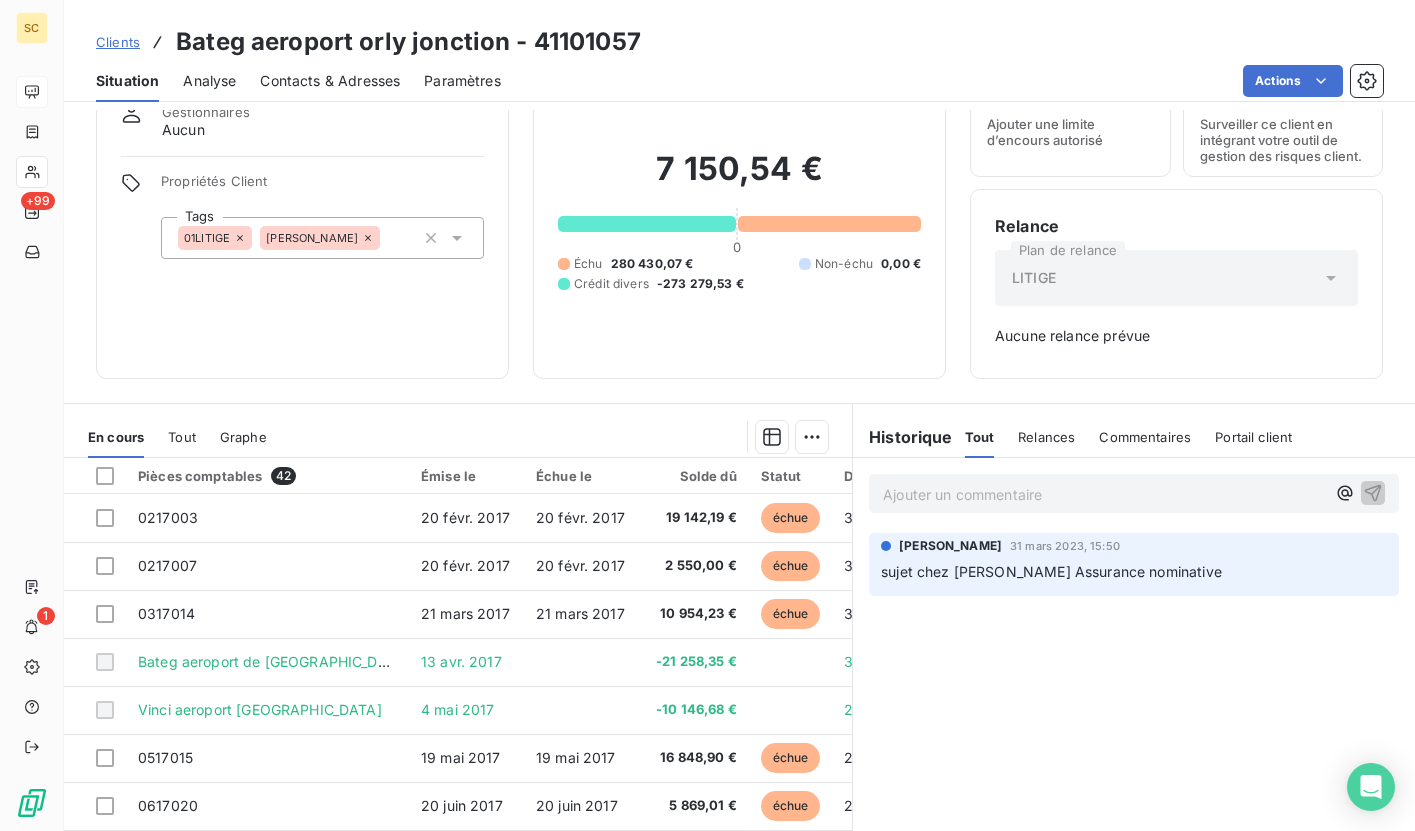 scroll, scrollTop: 155, scrollLeft: 0, axis: vertical 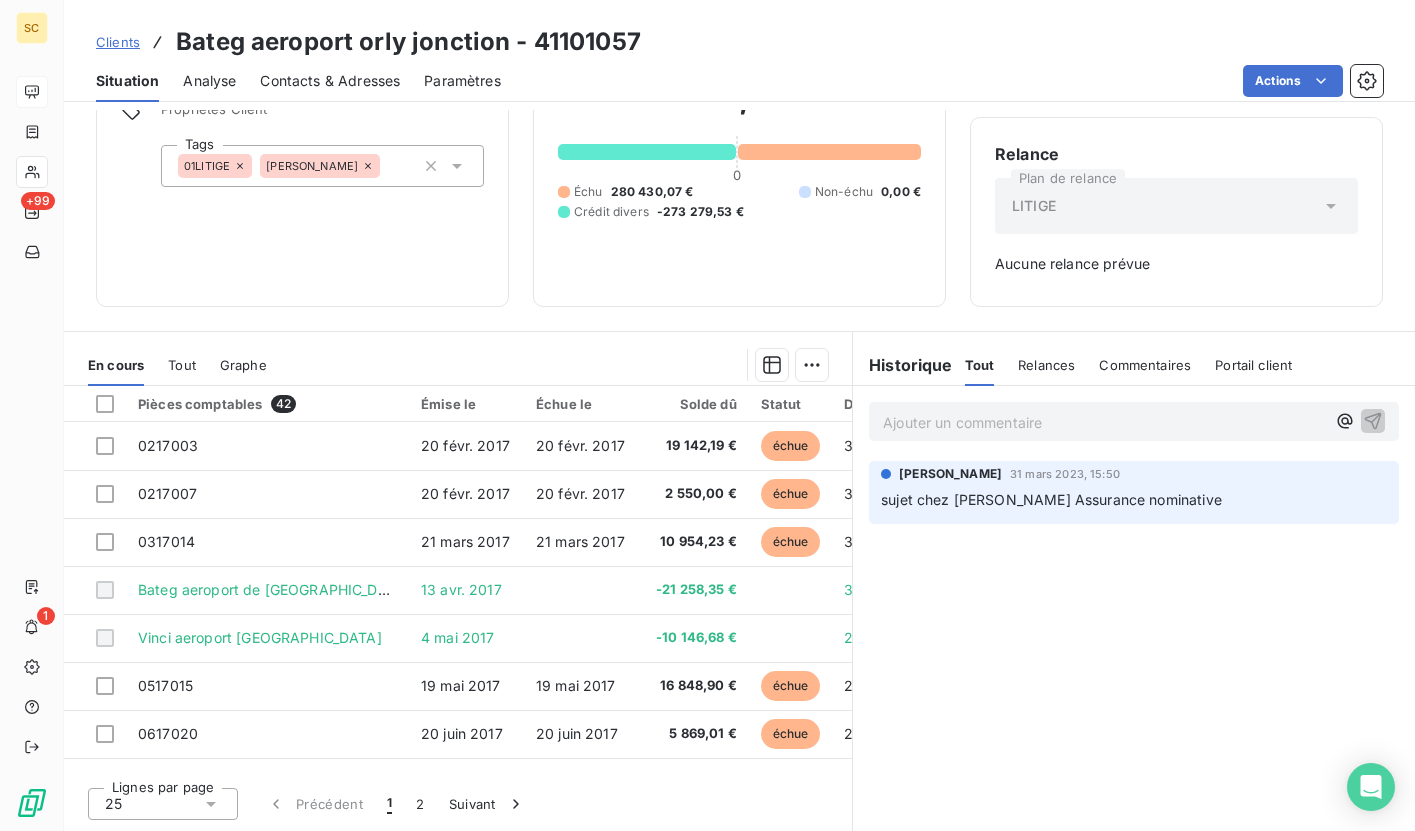 click on "Portail client" at bounding box center [1253, 365] 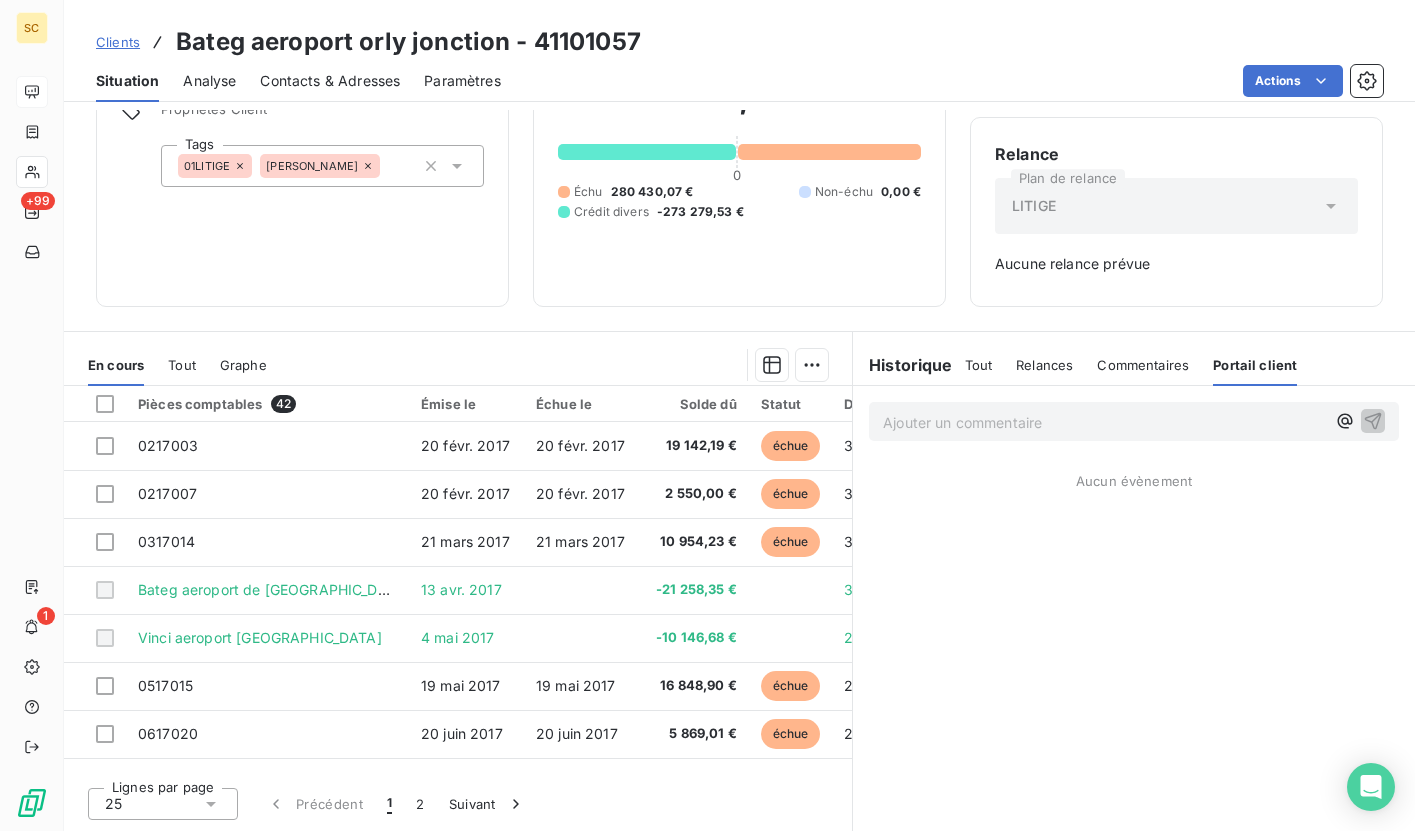 click on "Historique" at bounding box center [903, 365] 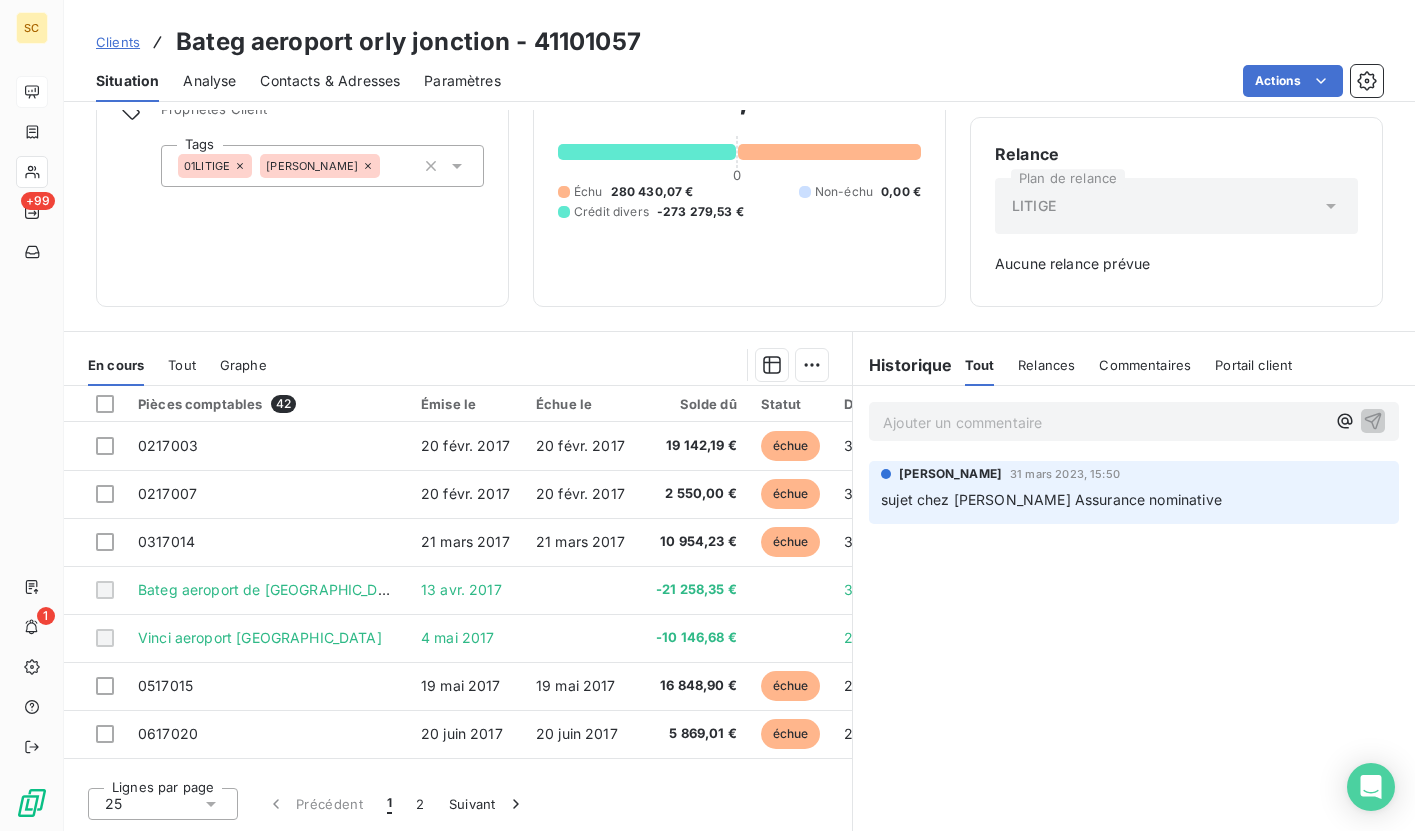 scroll, scrollTop: 0, scrollLeft: 0, axis: both 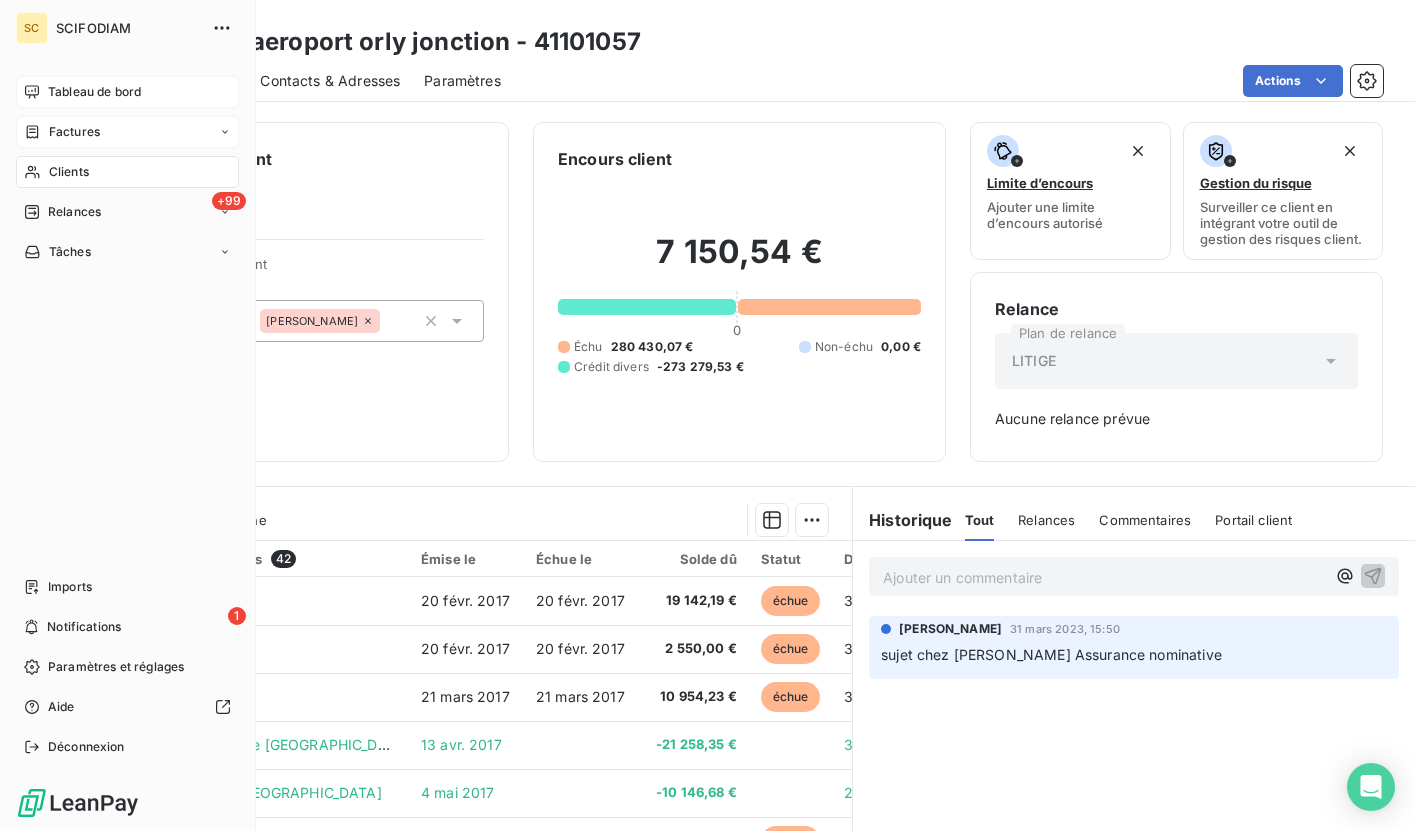 click on "Factures" at bounding box center [127, 132] 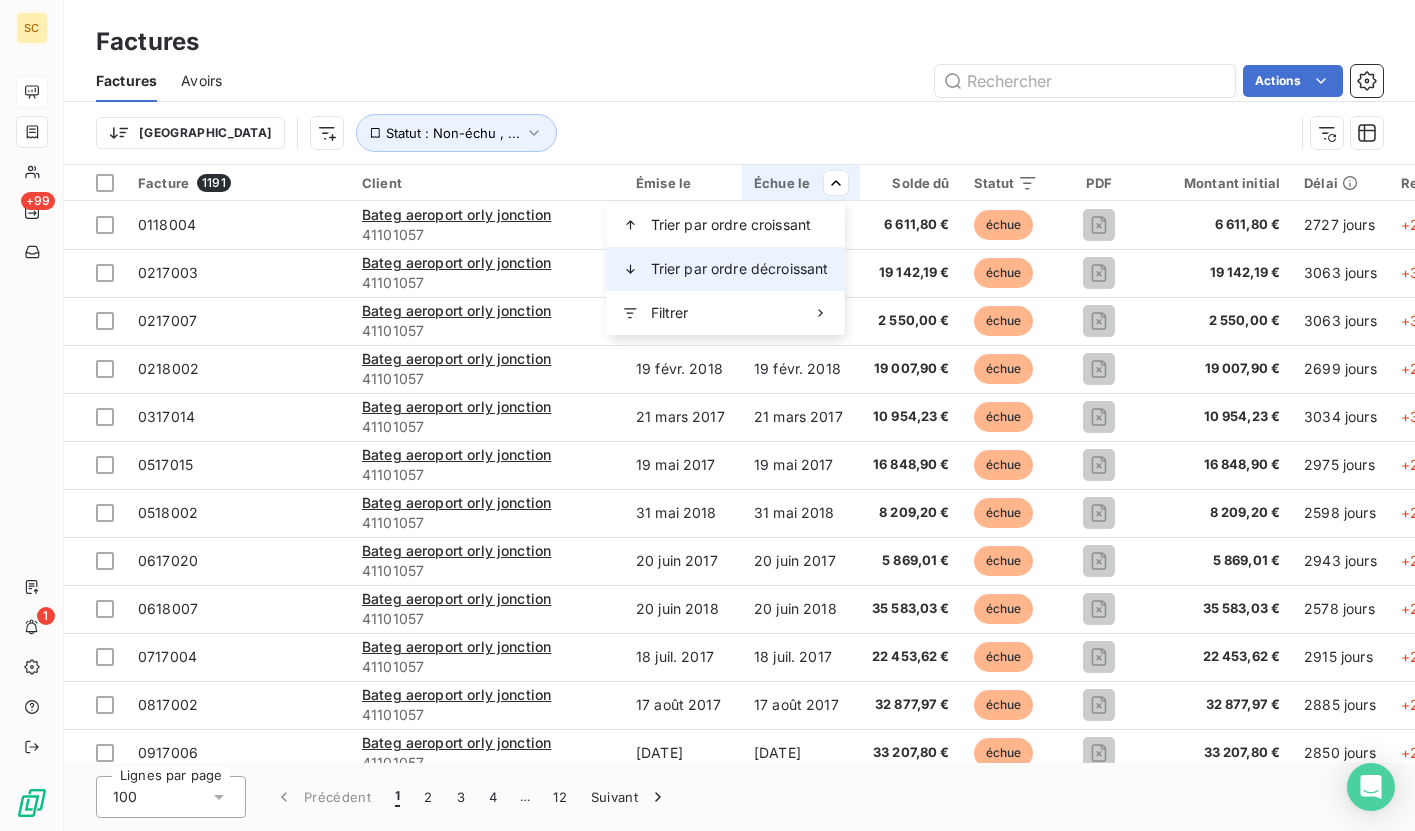 click on "Trier par ordre décroissant" at bounding box center (740, 269) 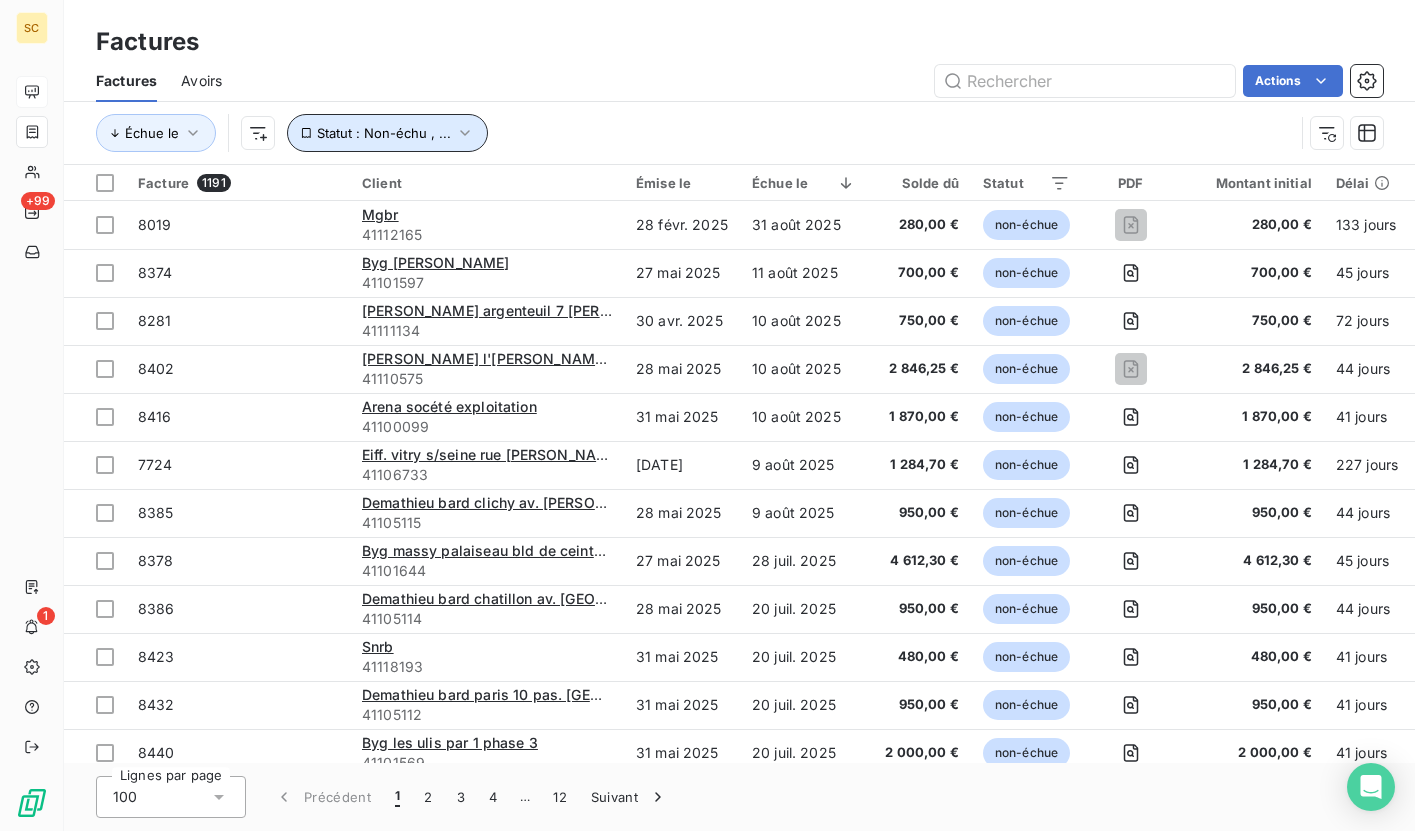 click on "Statut  : Non-échu , ..." at bounding box center [384, 133] 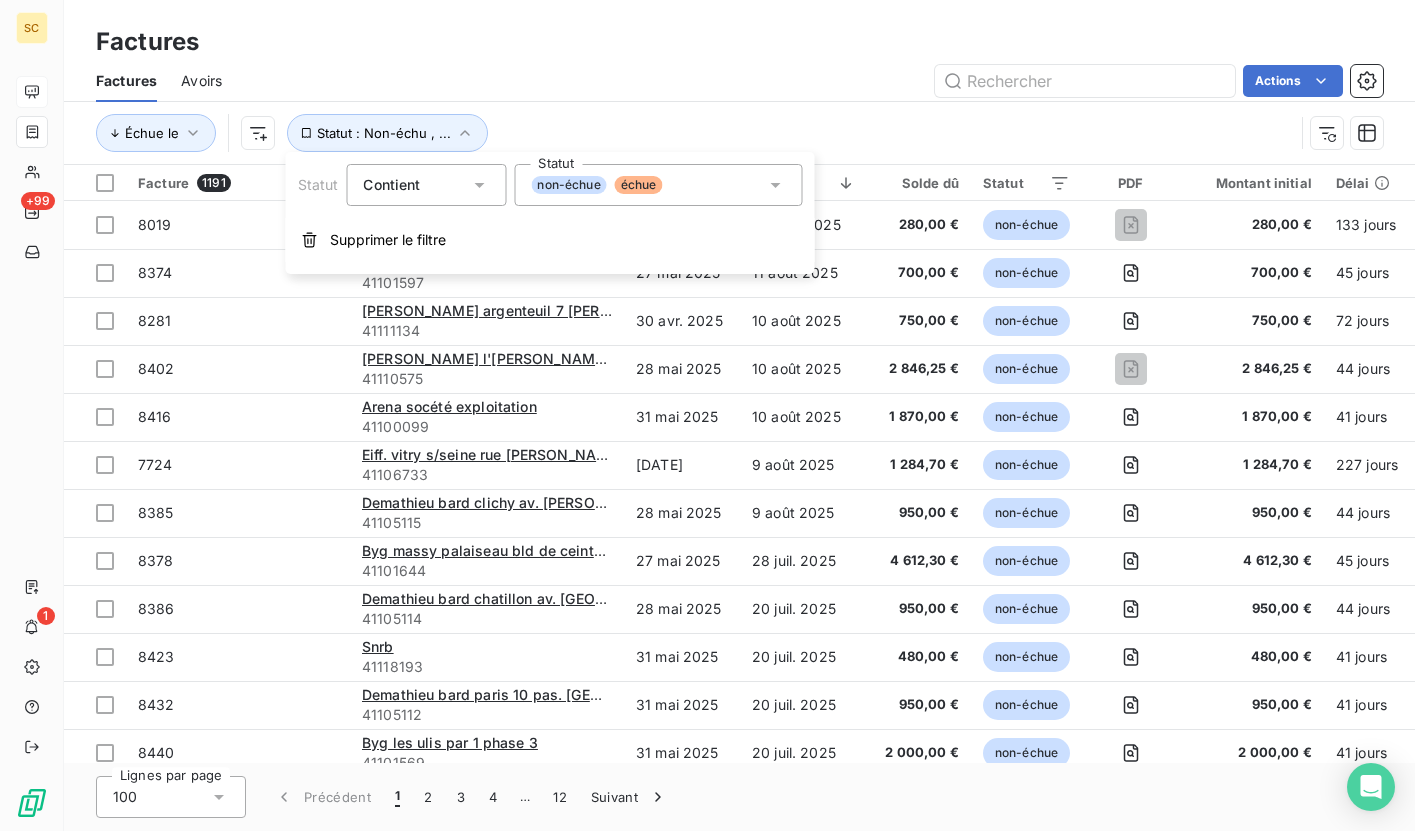 click 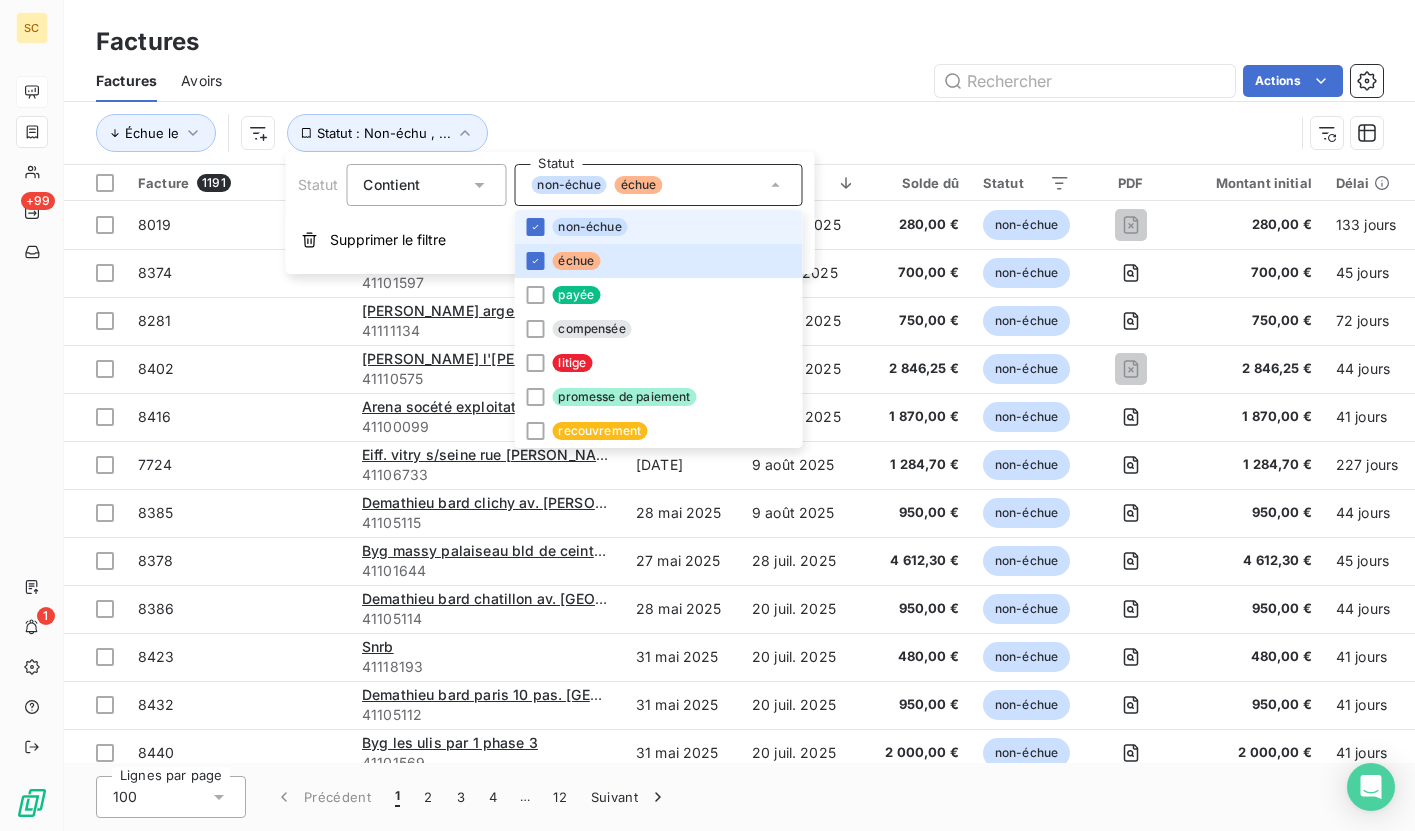 drag, startPoint x: 536, startPoint y: 227, endPoint x: 585, endPoint y: 235, distance: 49.648766 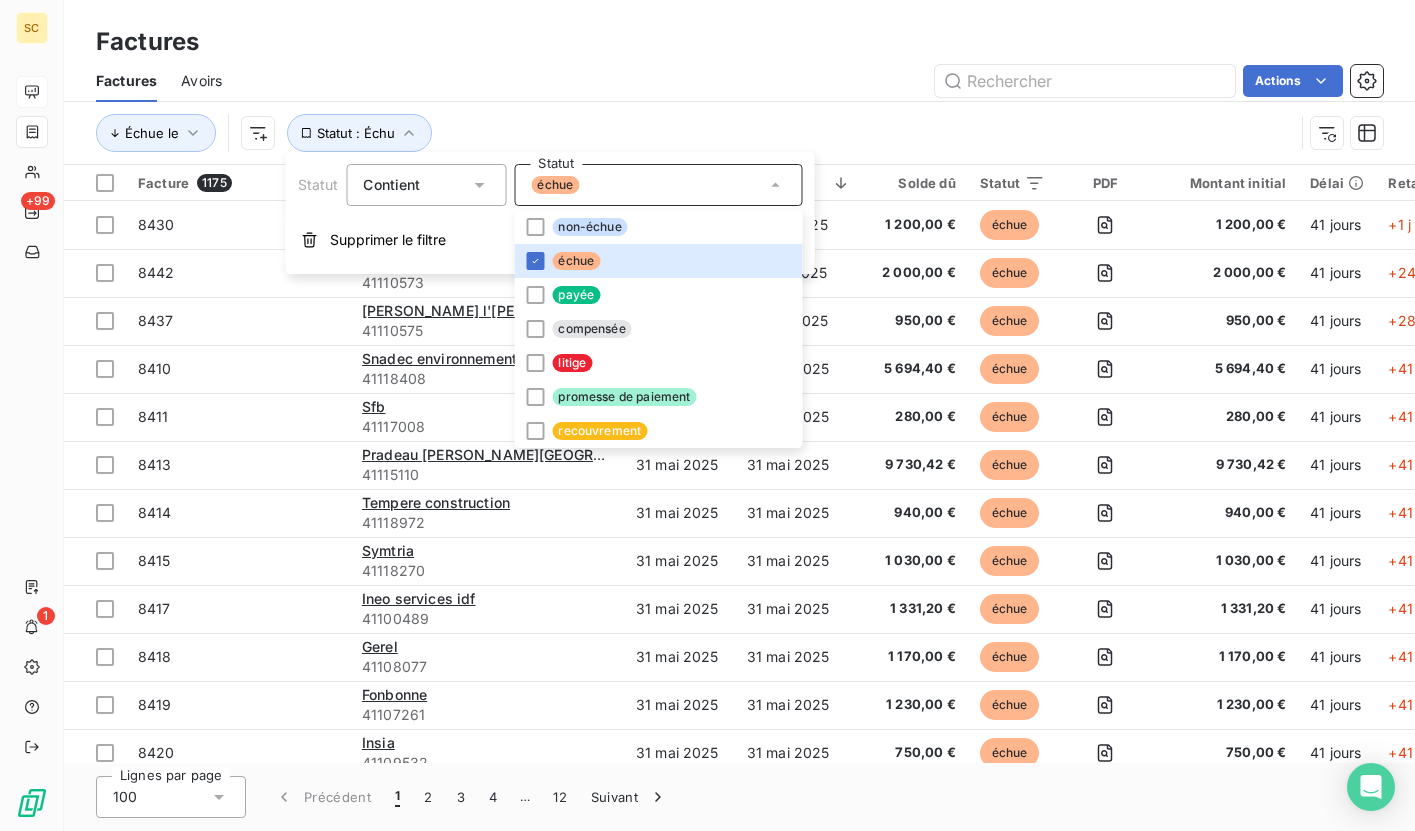 click on "Échue le Statut  : Échu" at bounding box center (695, 133) 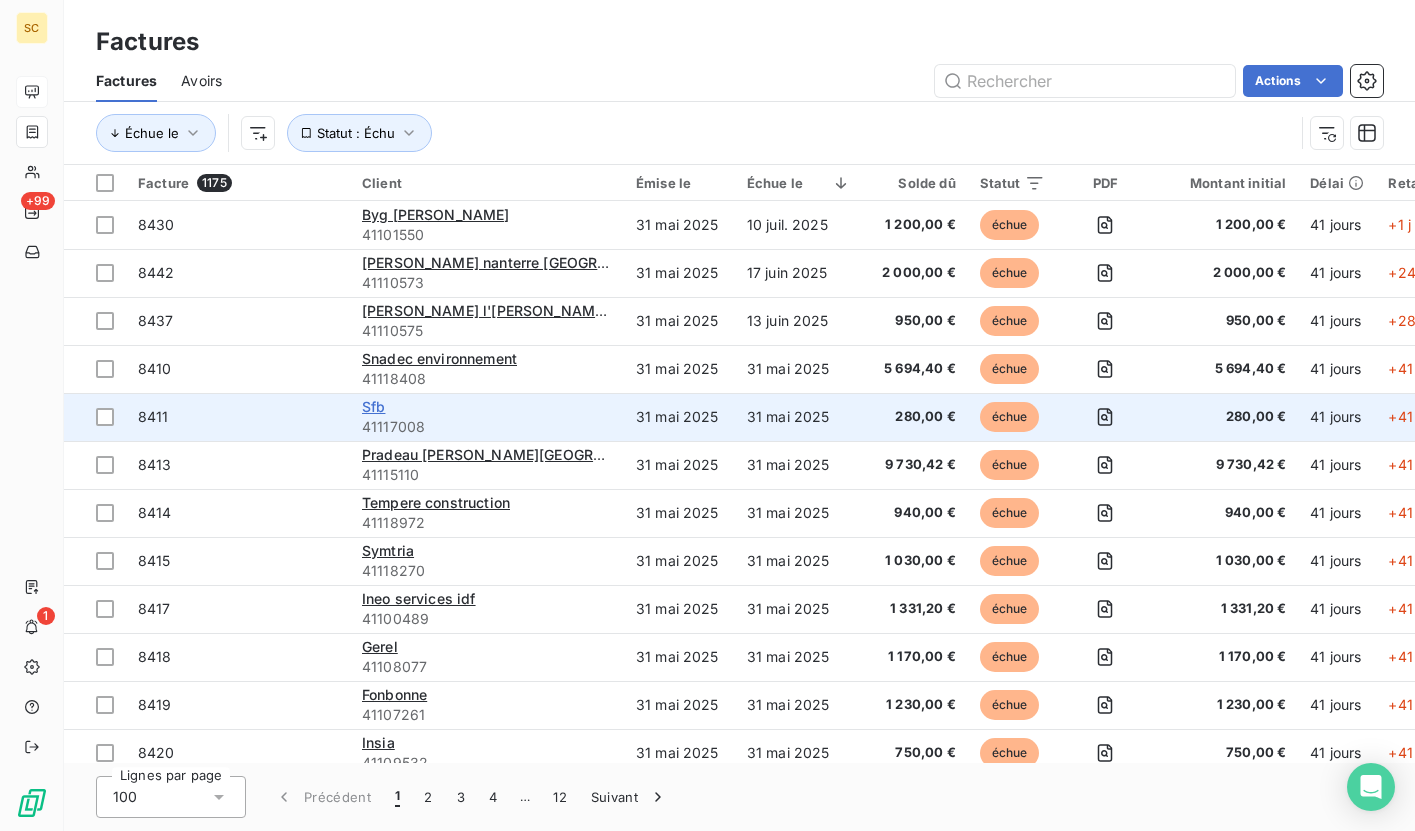 click on "Sfb" at bounding box center (373, 406) 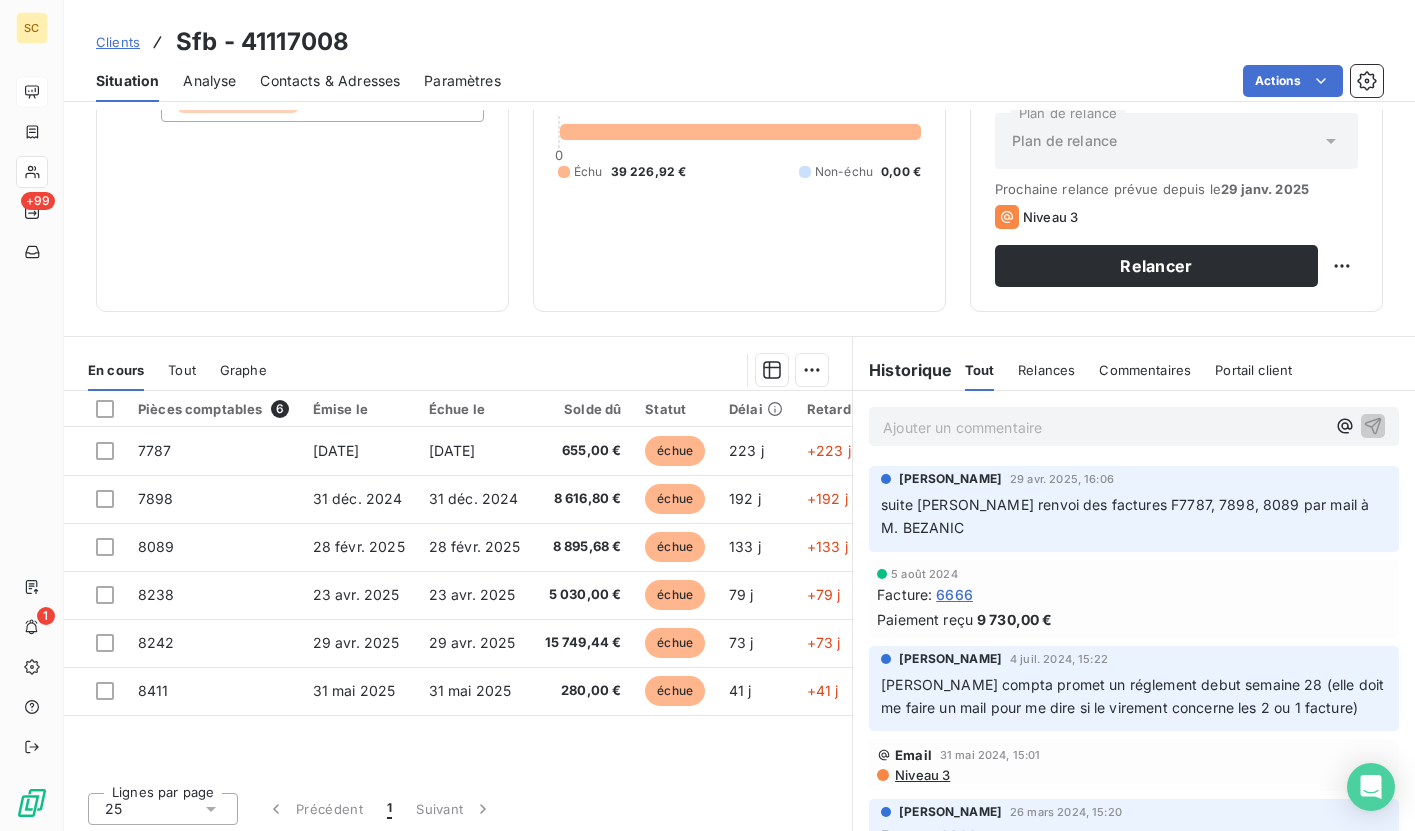 scroll, scrollTop: 225, scrollLeft: 0, axis: vertical 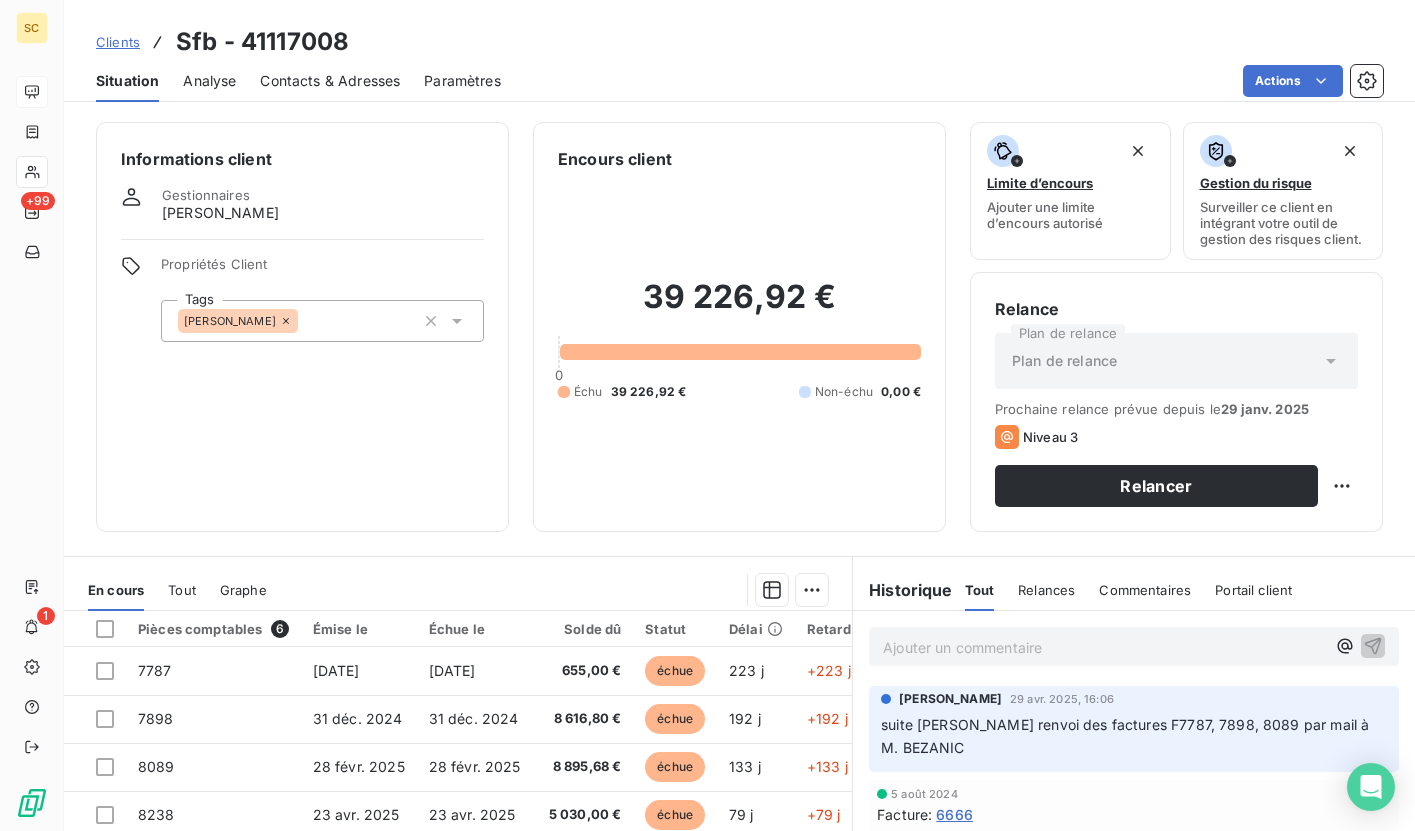 click on "Contacts & Adresses" at bounding box center [330, 81] 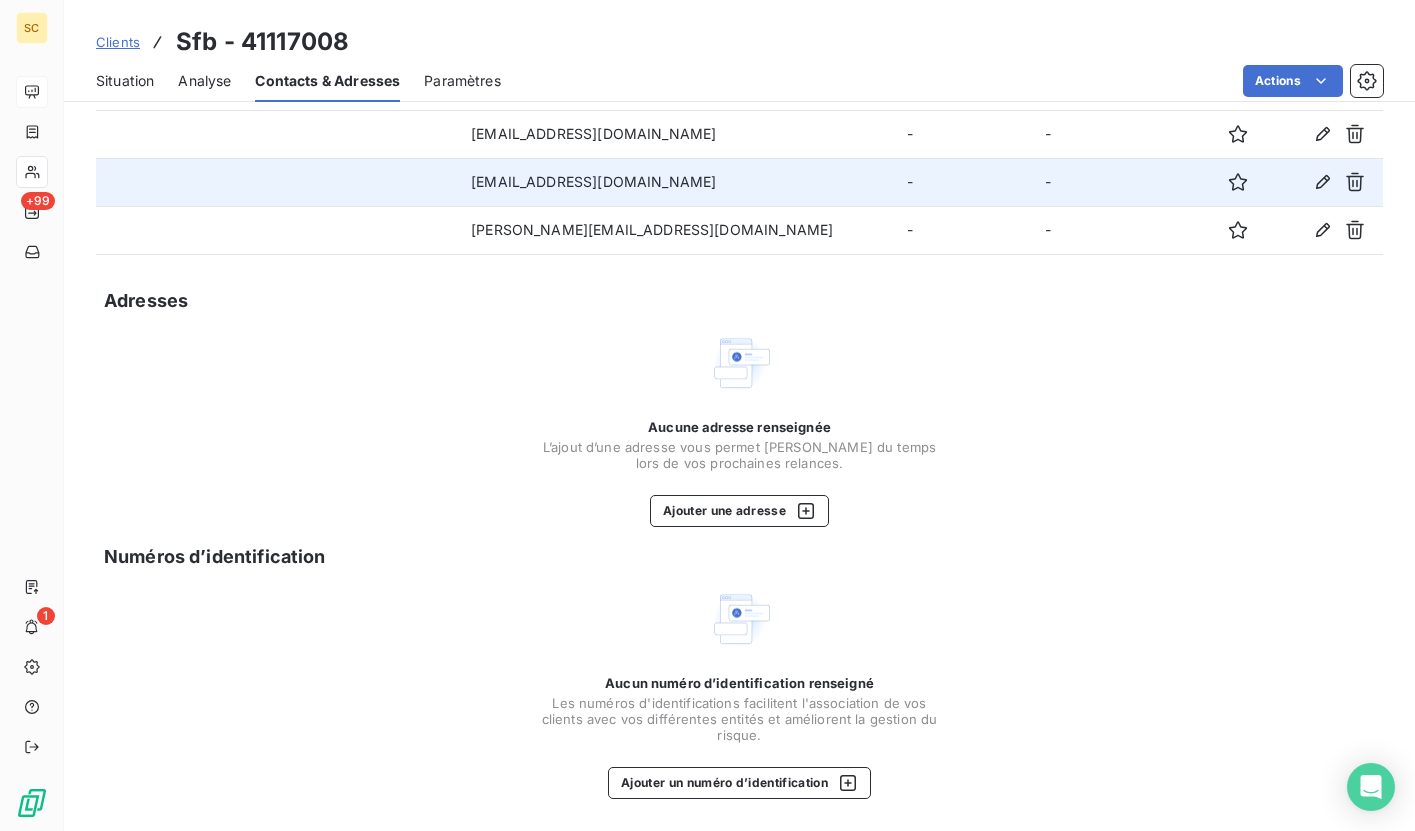 scroll, scrollTop: 0, scrollLeft: 0, axis: both 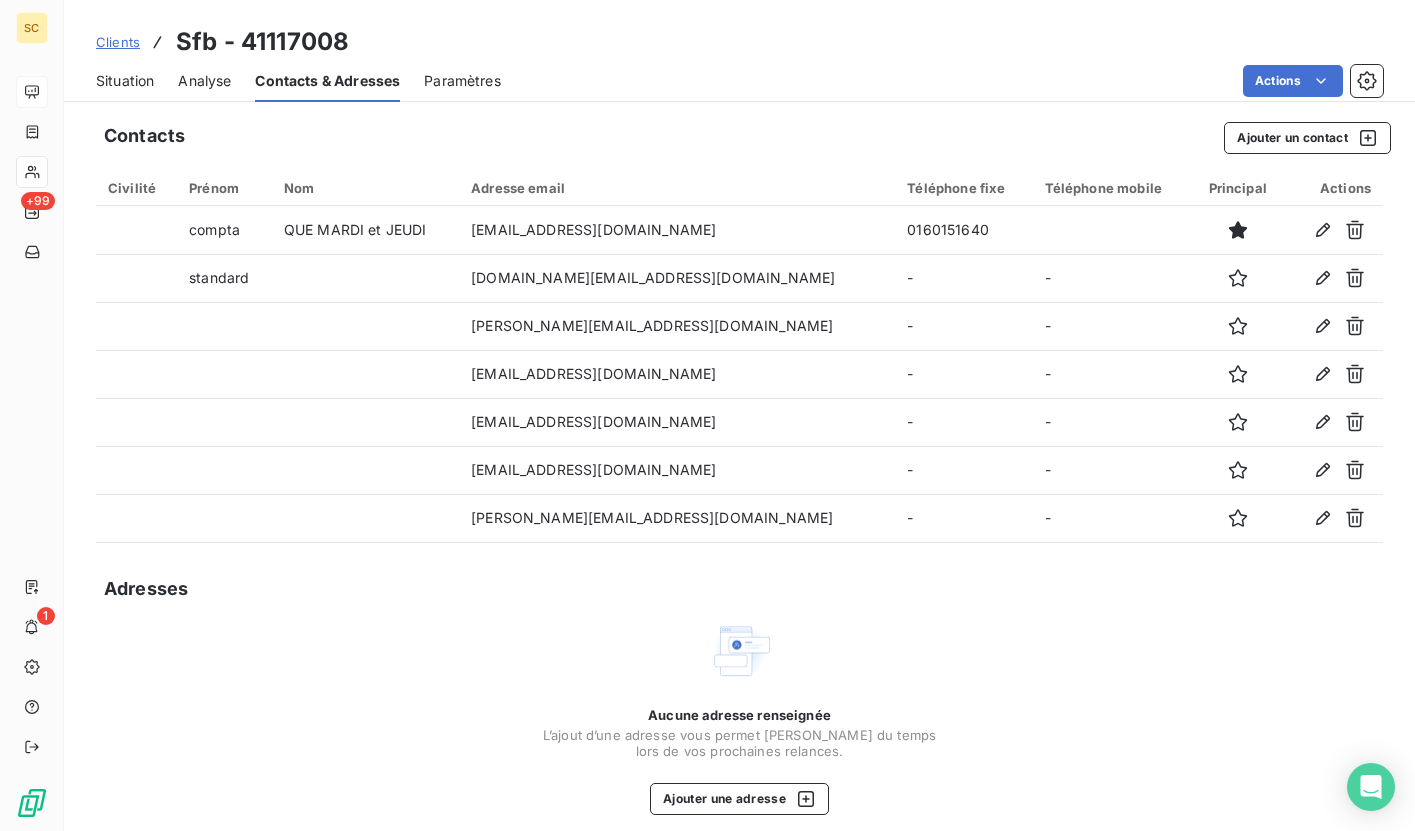 click on "Situation" at bounding box center (125, 81) 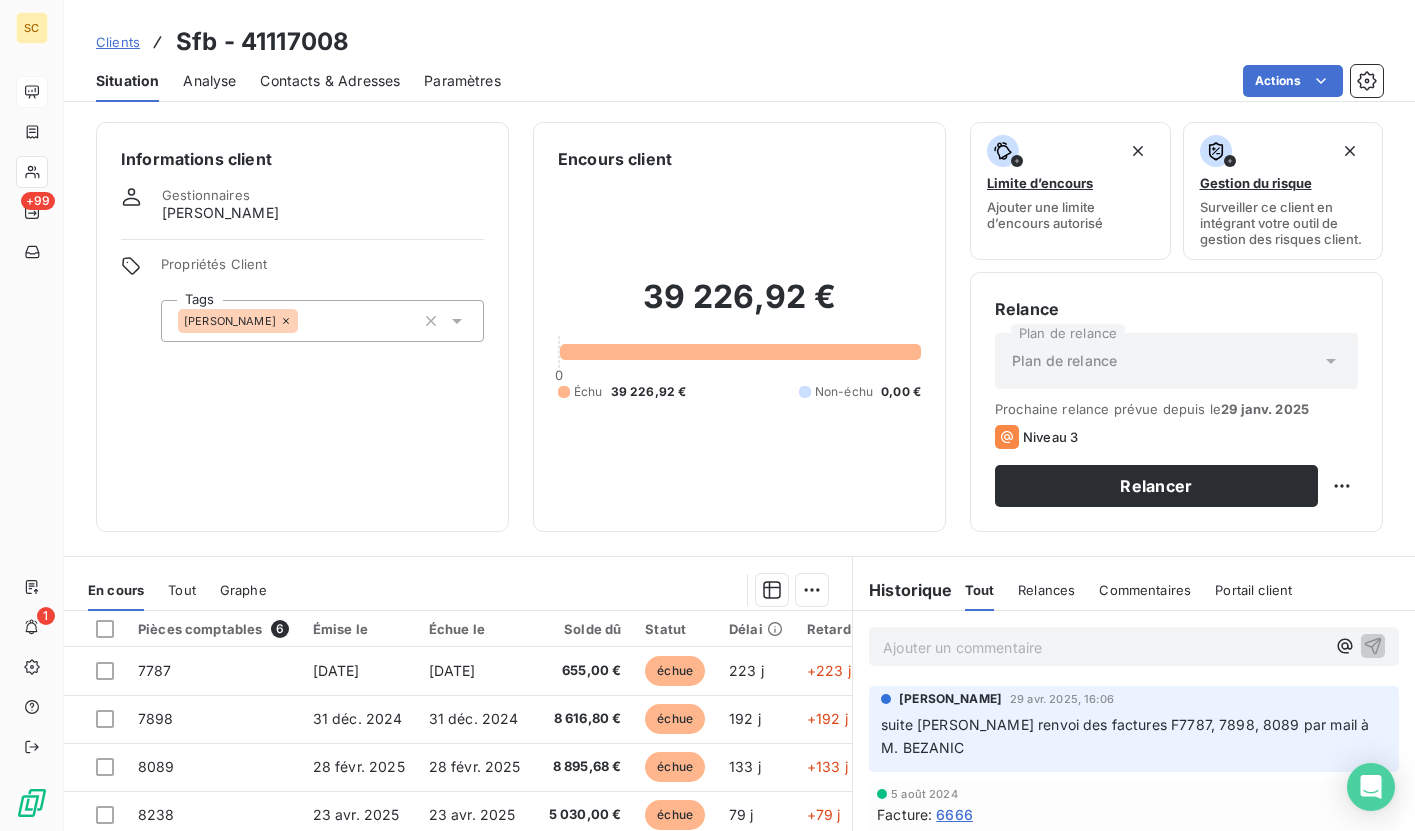 click on "Analyse" at bounding box center [209, 81] 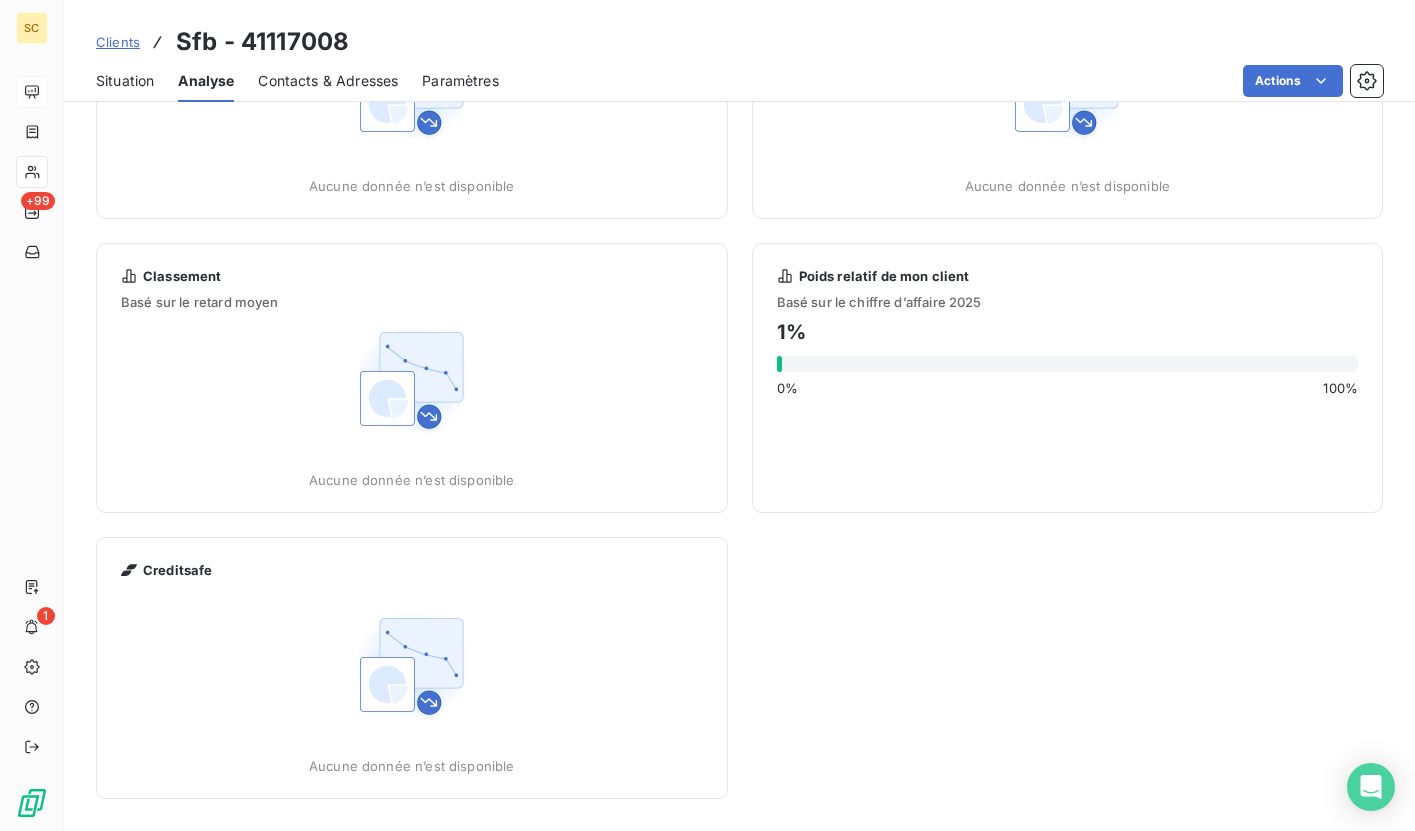 scroll, scrollTop: 0, scrollLeft: 0, axis: both 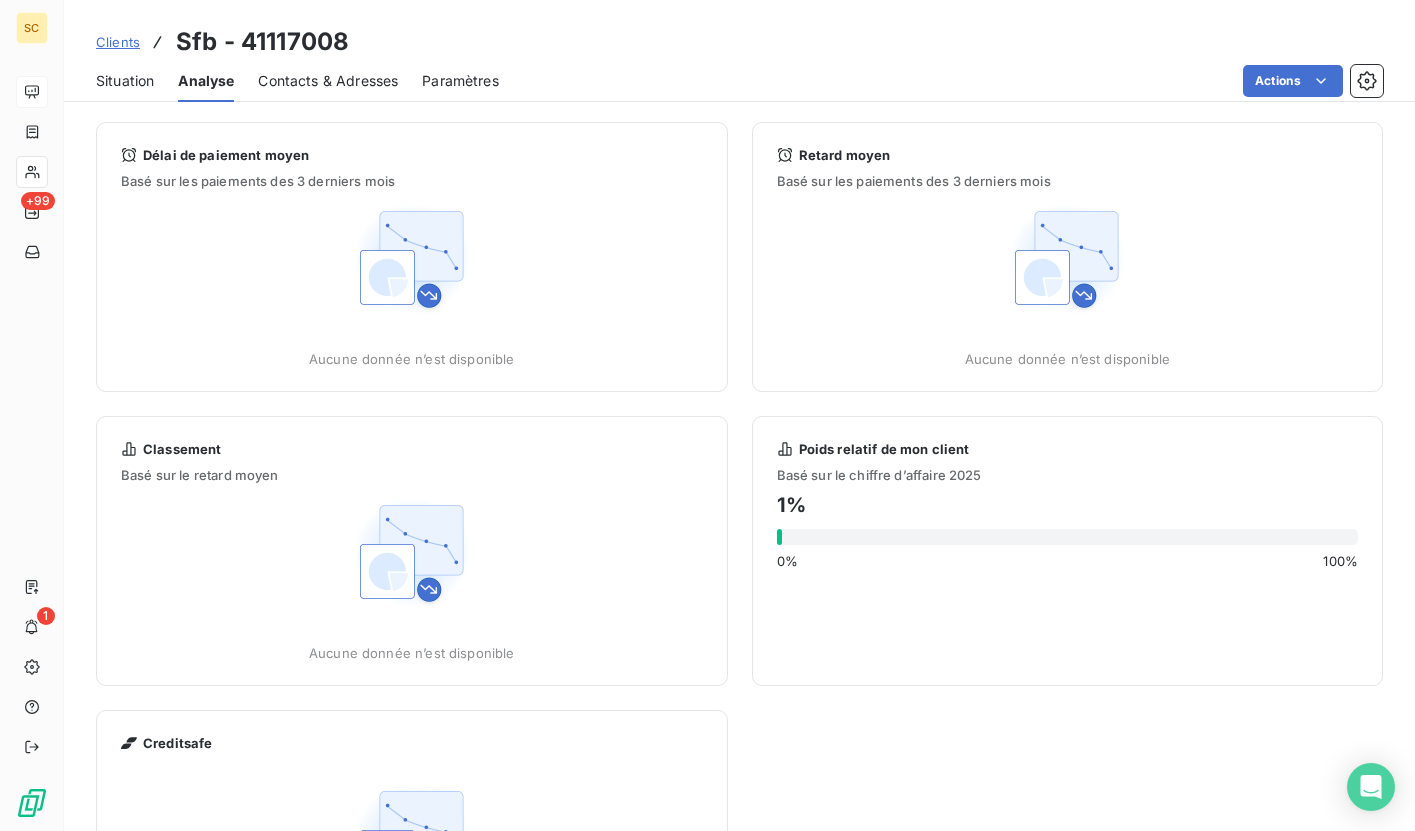 click on "Situation" at bounding box center (125, 81) 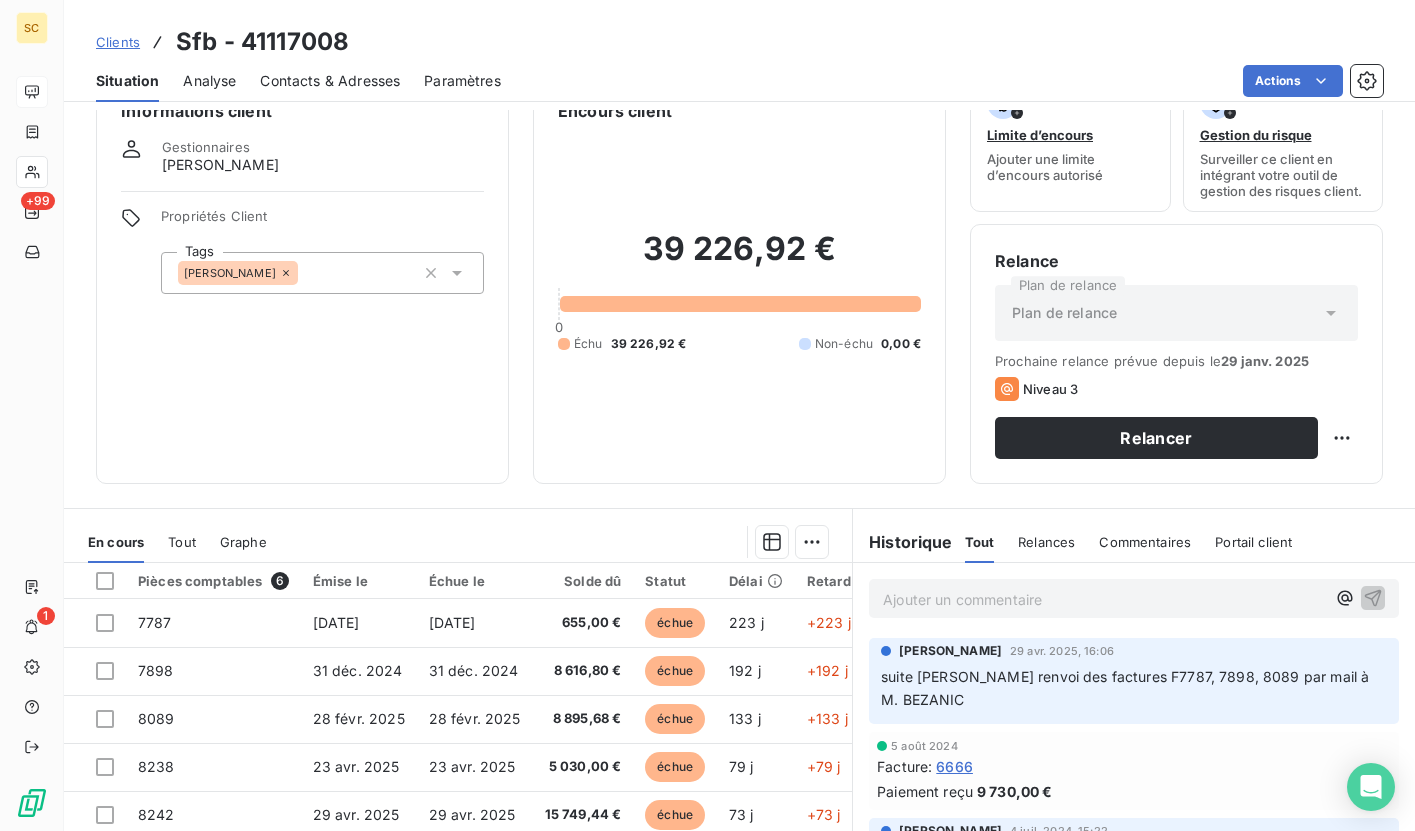 scroll, scrollTop: 0, scrollLeft: 0, axis: both 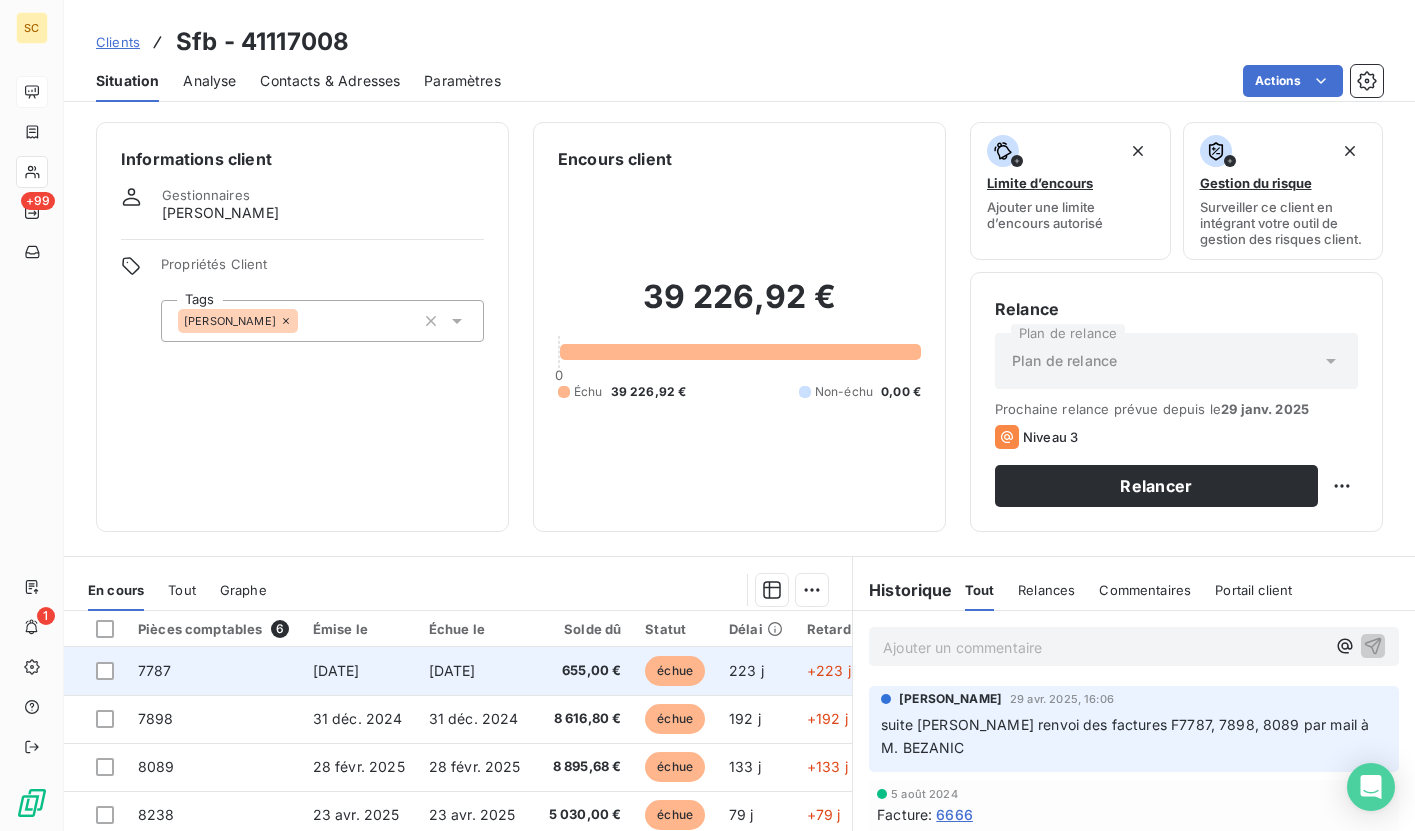 click on "7787" at bounding box center [155, 670] 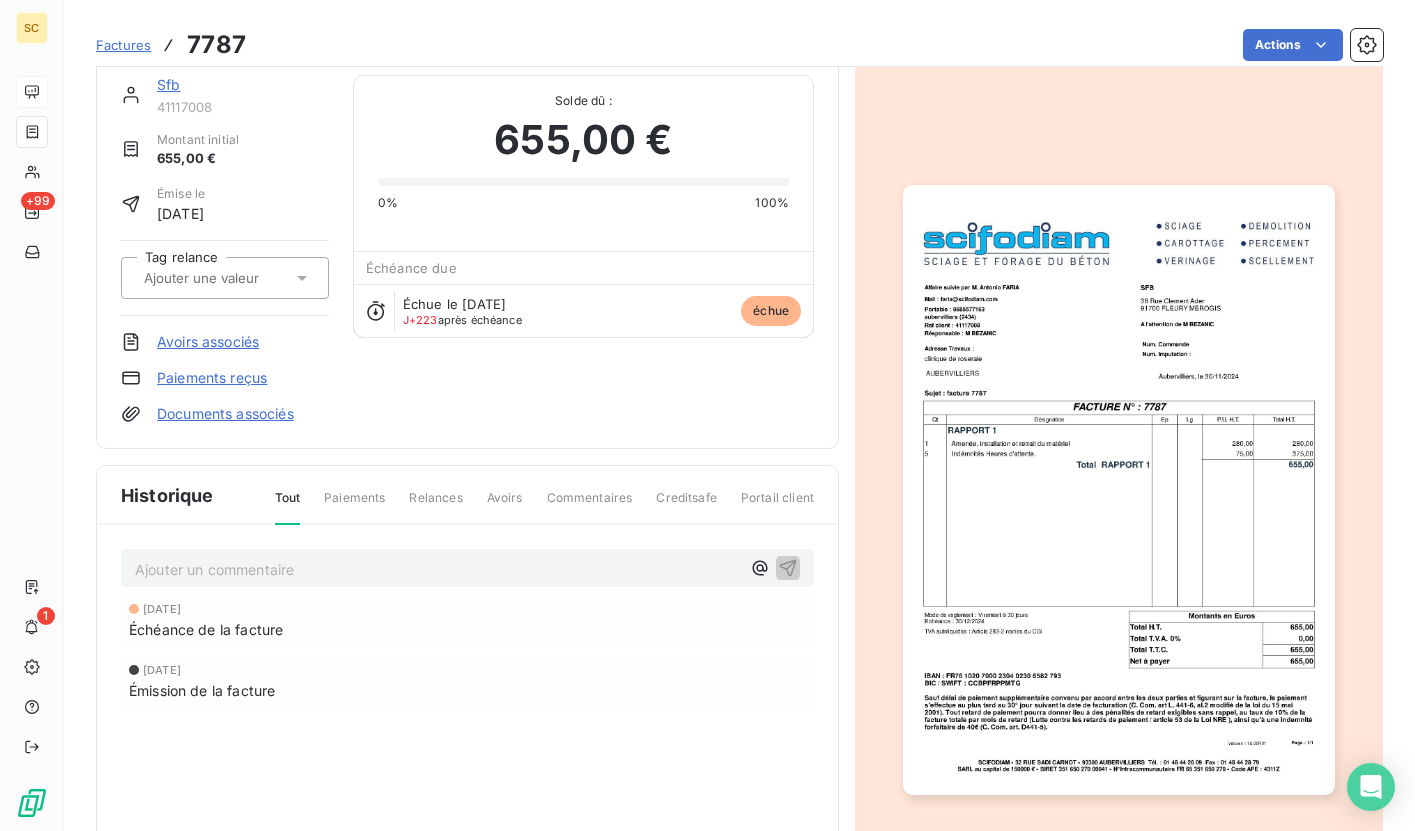 scroll, scrollTop: 18, scrollLeft: 0, axis: vertical 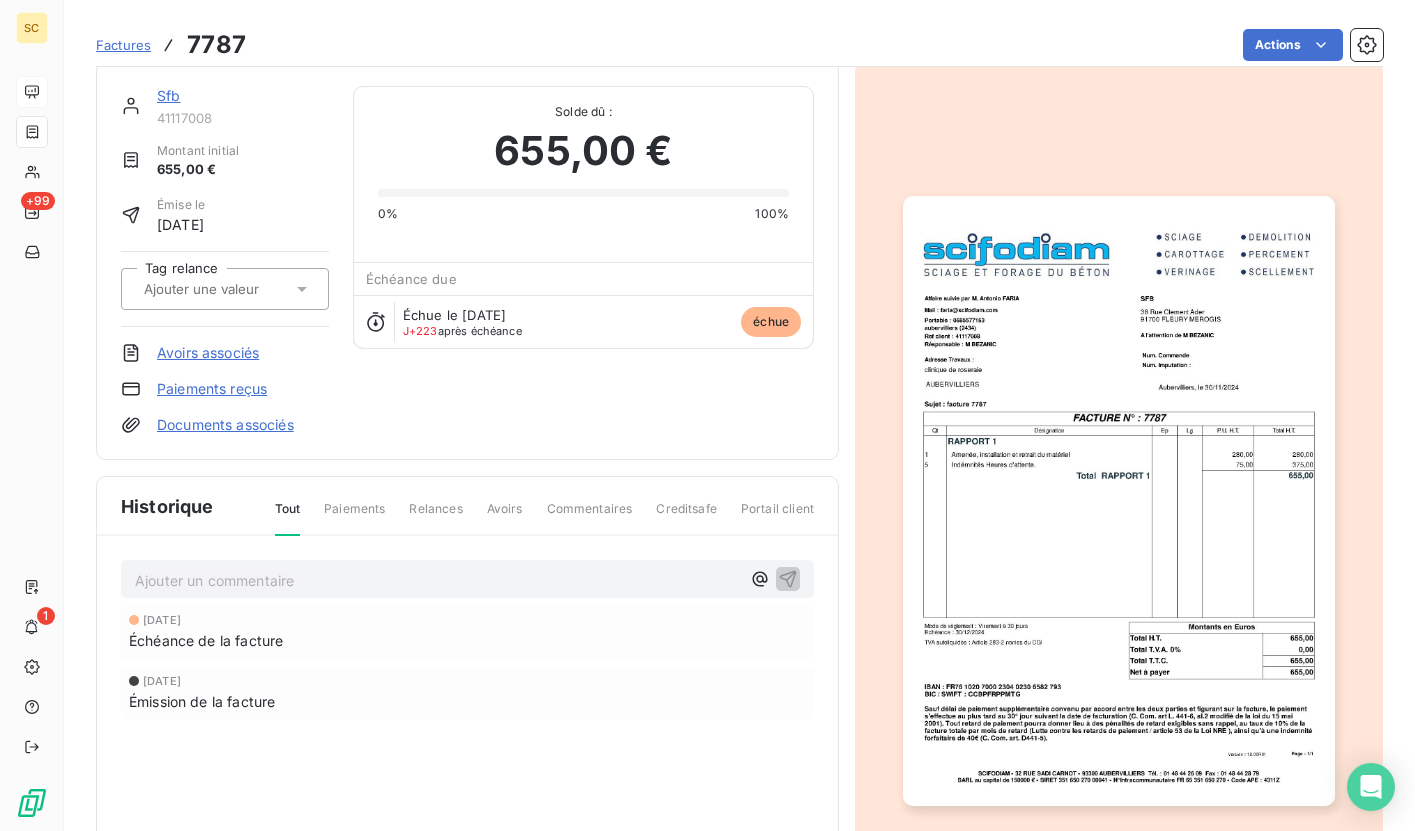 click at bounding box center (1118, 501) 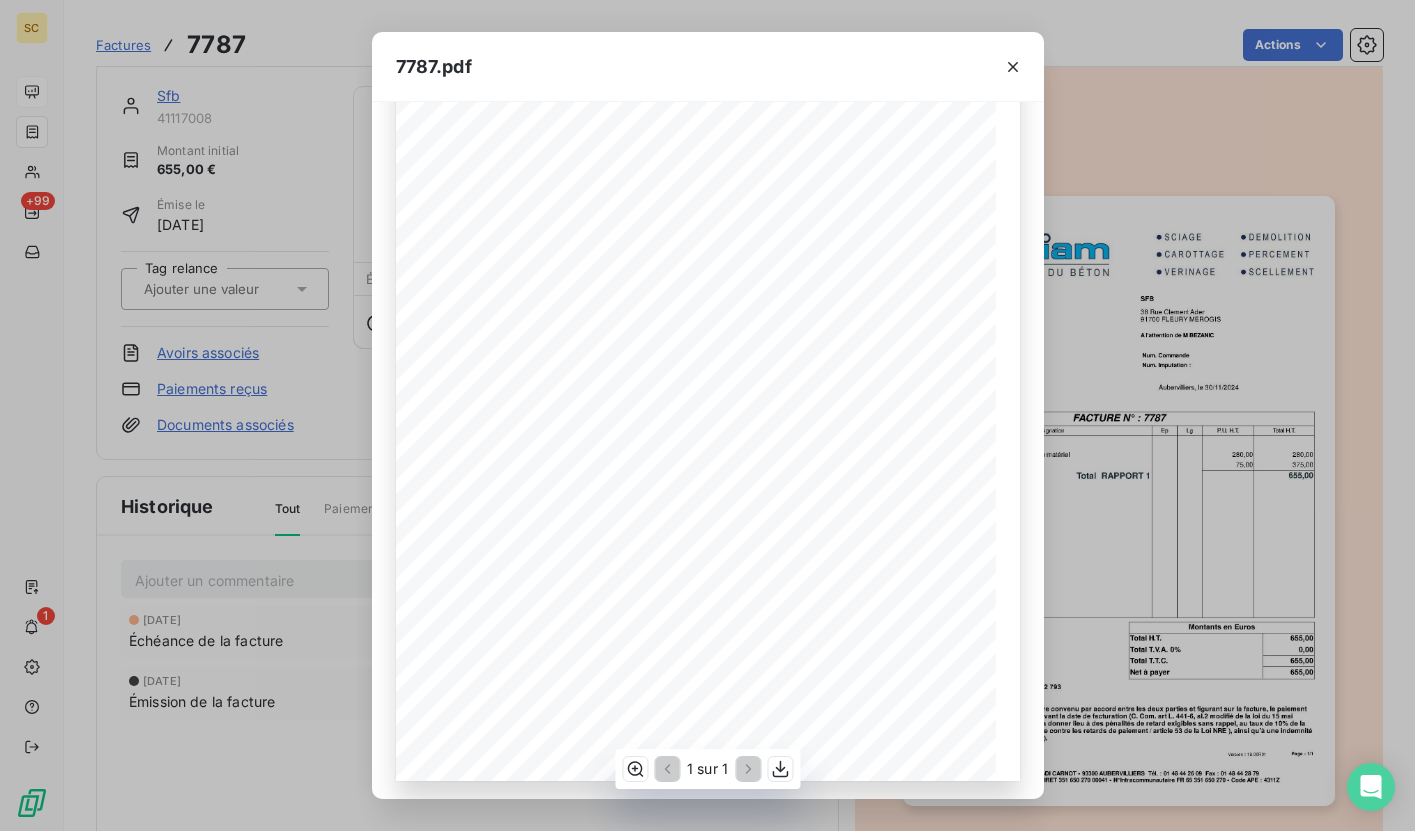 scroll, scrollTop: 199, scrollLeft: 0, axis: vertical 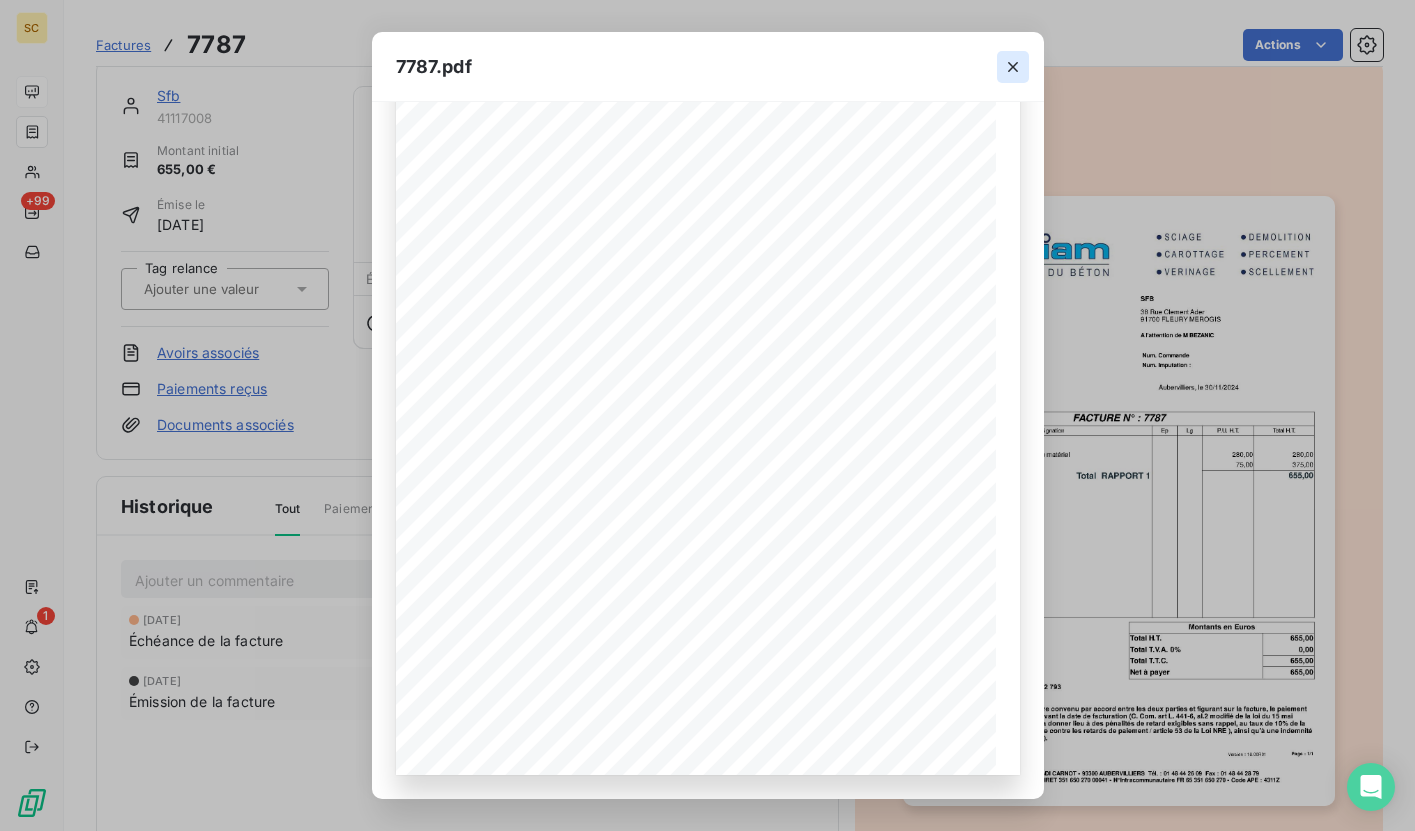 click 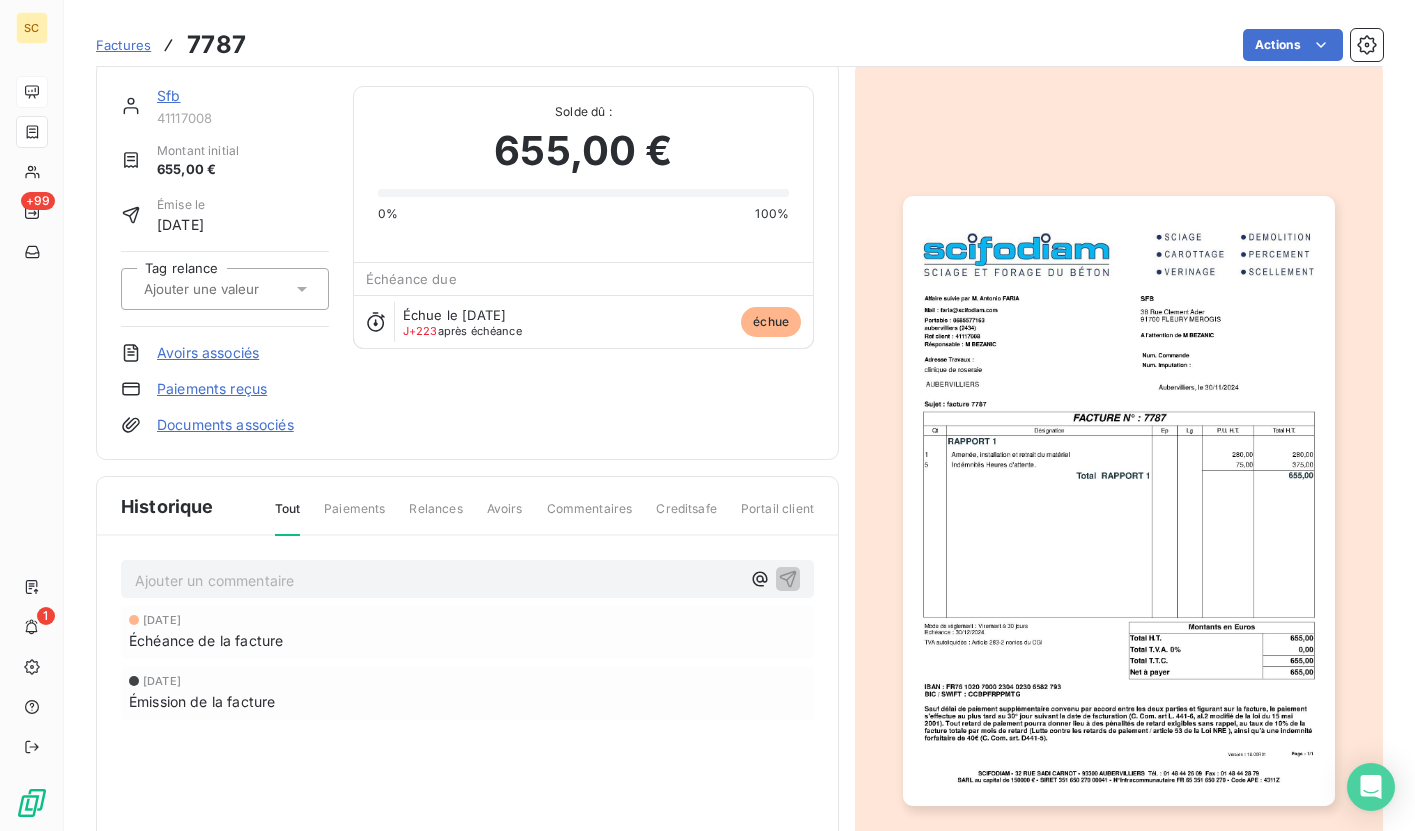 scroll, scrollTop: 0, scrollLeft: 0, axis: both 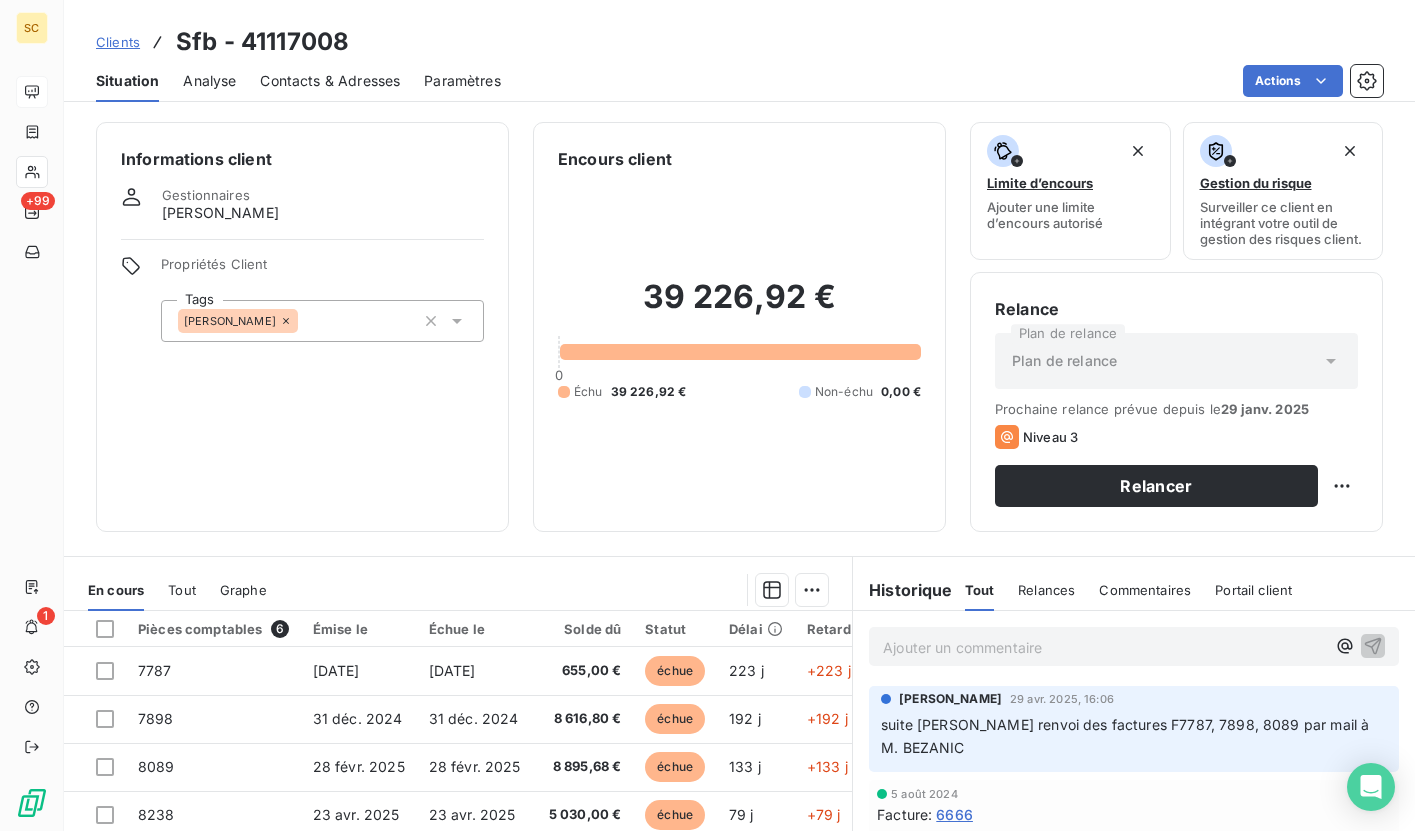 click on "Contacts & Adresses" at bounding box center (330, 81) 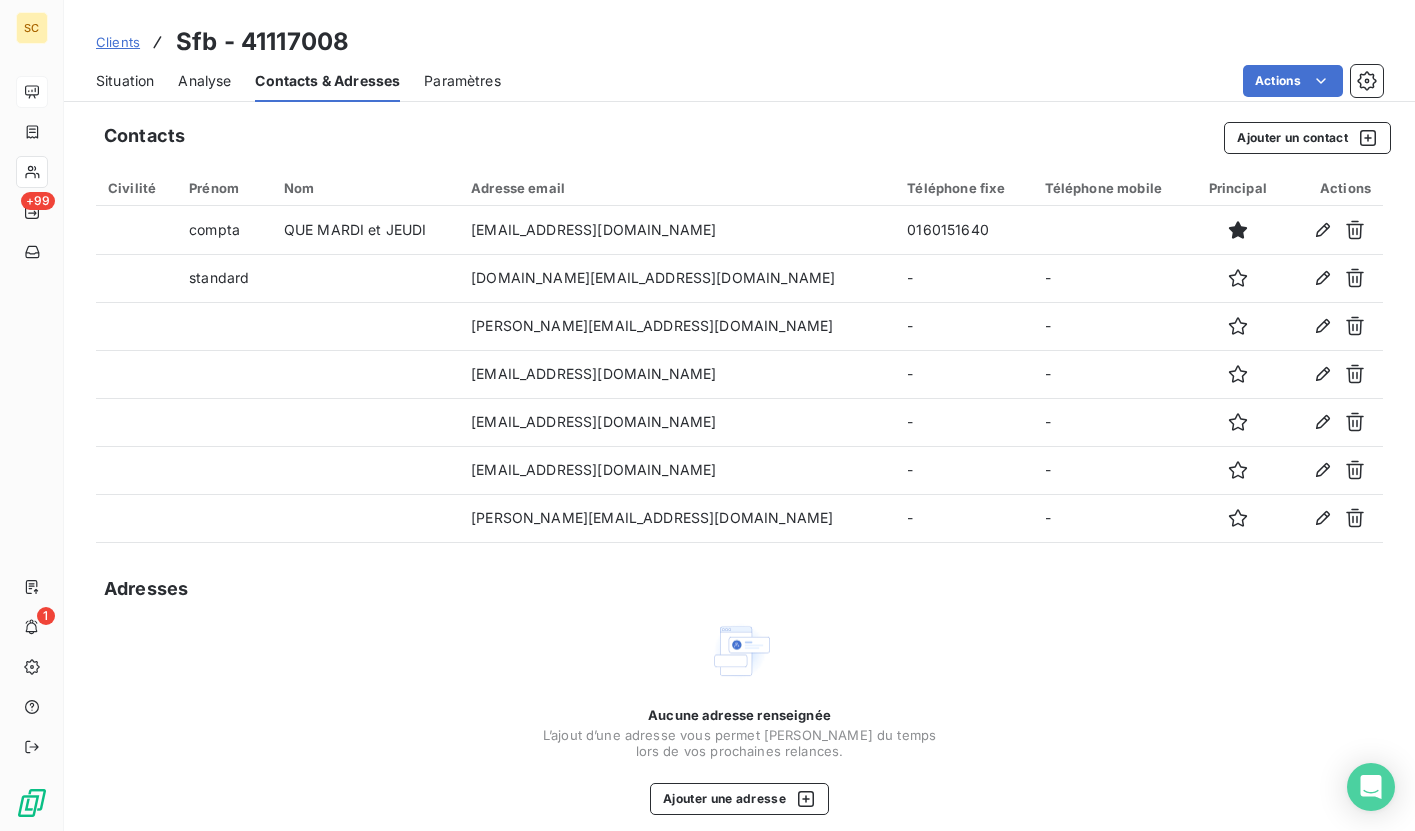 click on "Situation" at bounding box center [125, 81] 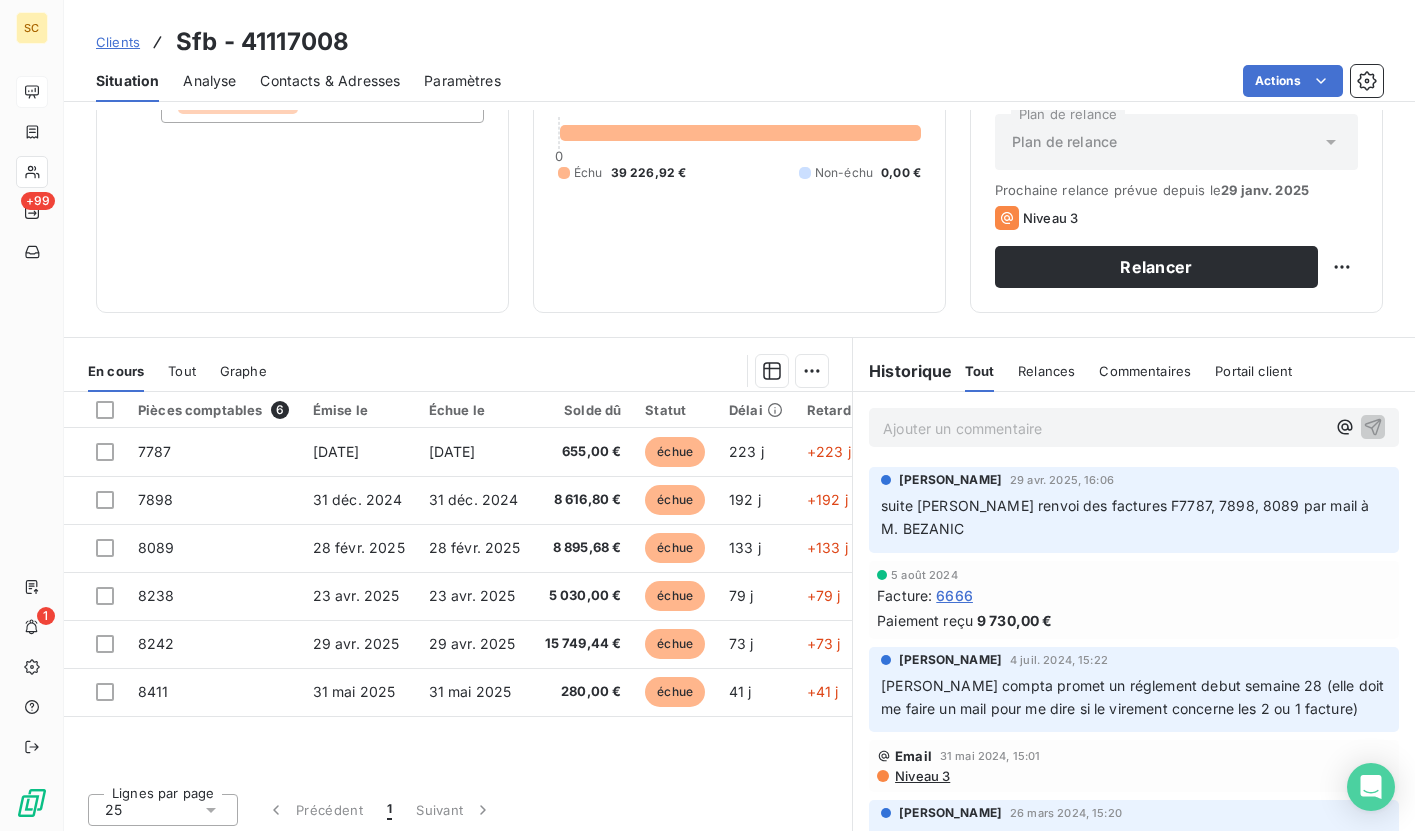 scroll, scrollTop: 225, scrollLeft: 0, axis: vertical 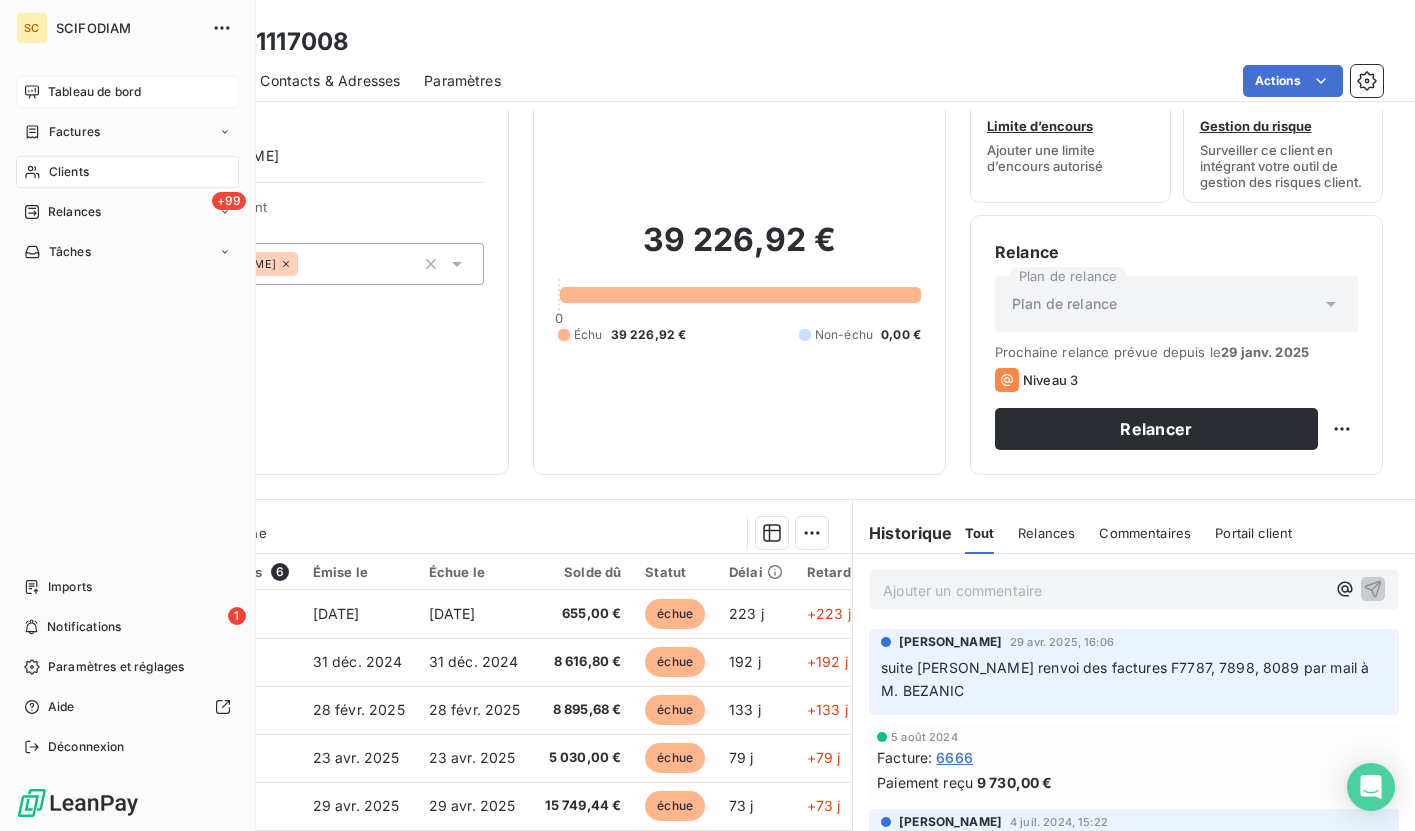 click on "Tableau de bord" at bounding box center [94, 92] 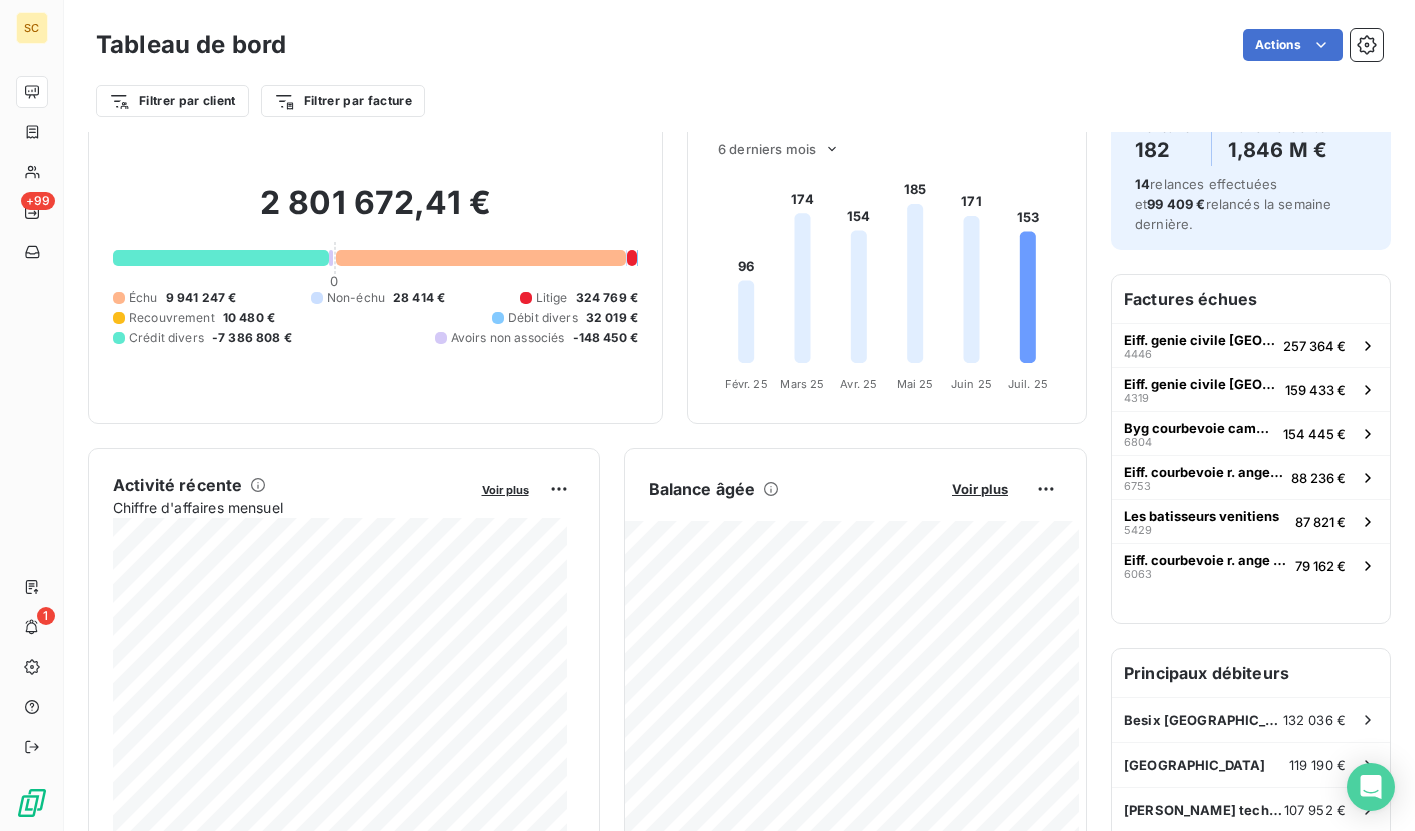 scroll, scrollTop: 0, scrollLeft: 0, axis: both 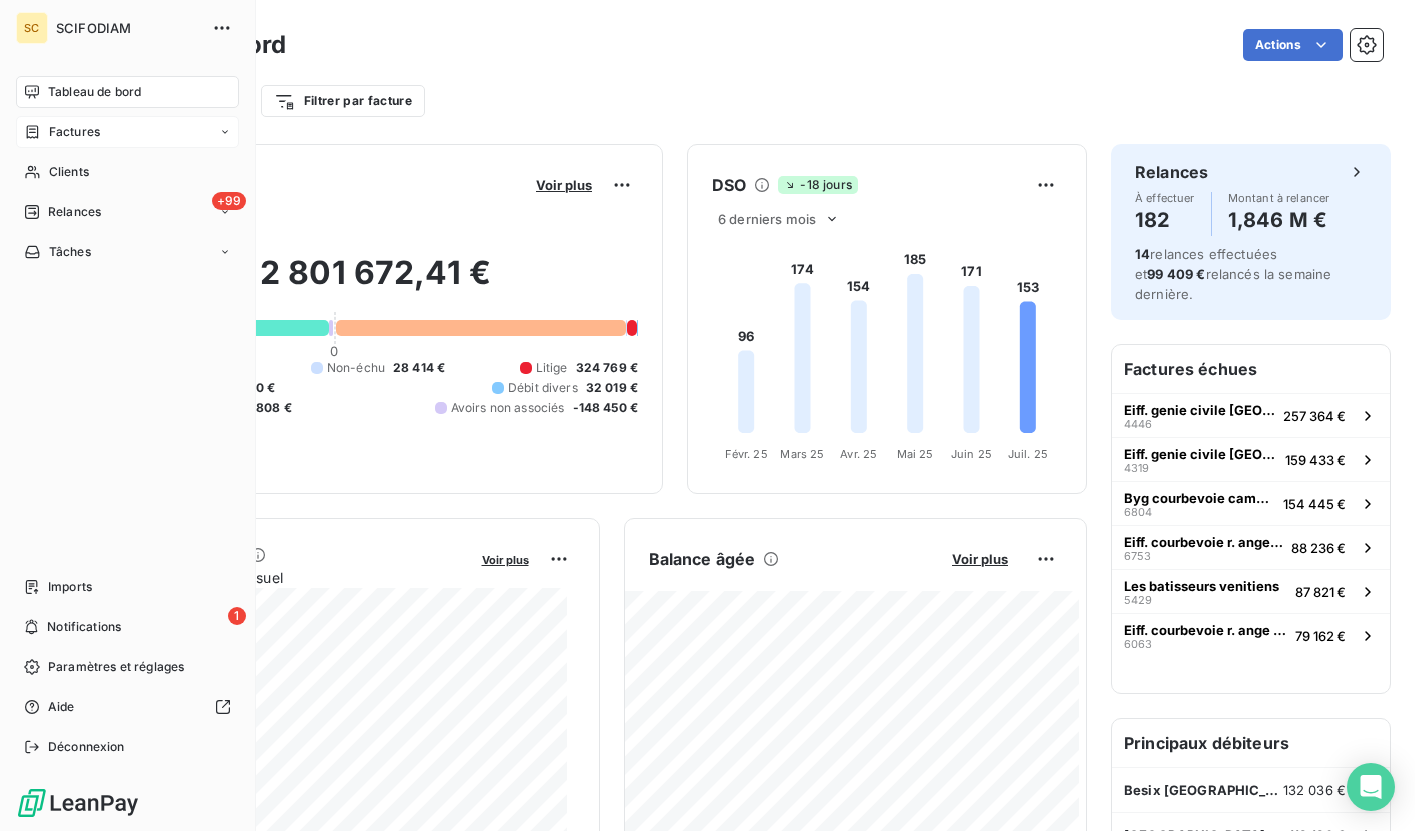 click on "Factures" at bounding box center [74, 132] 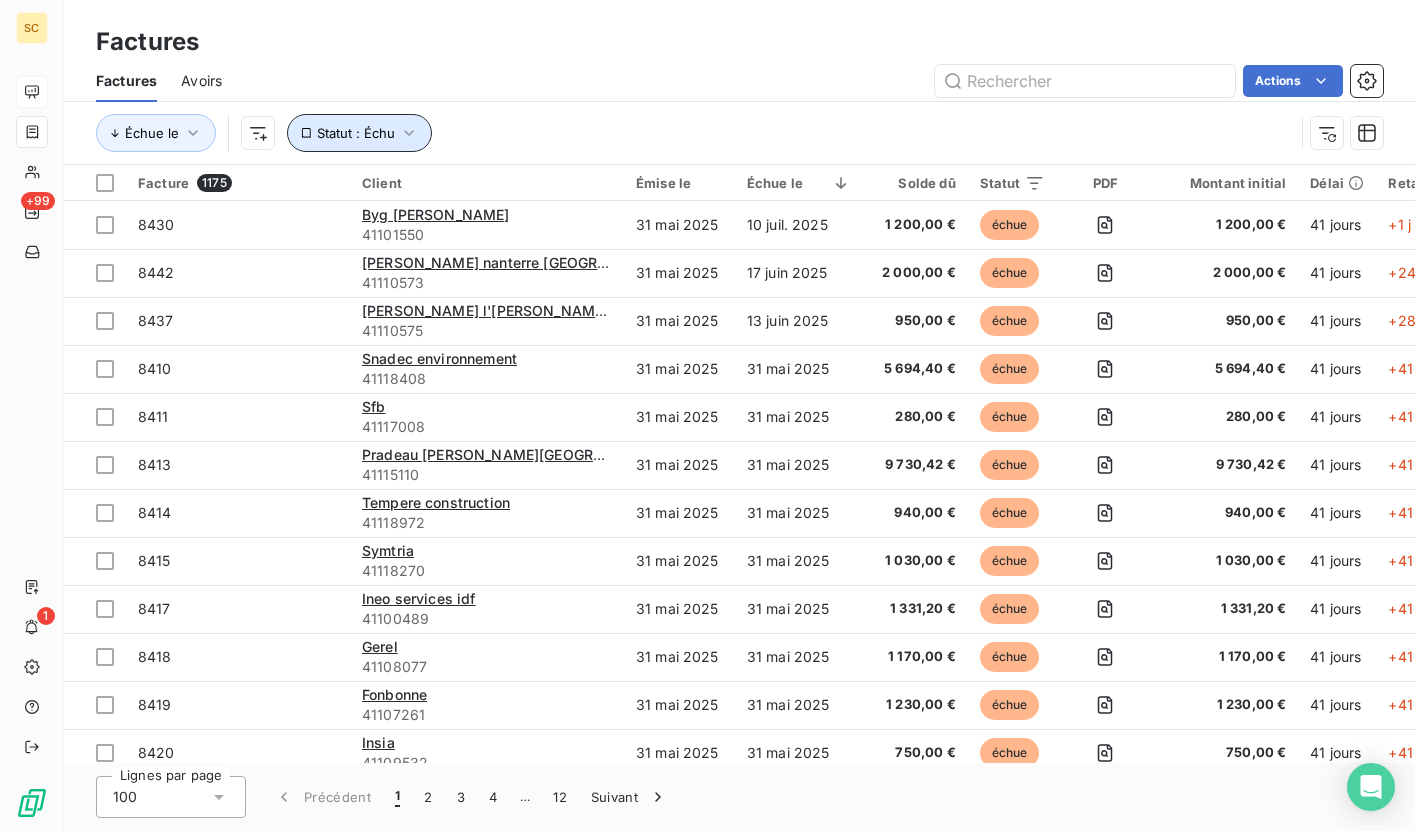 click 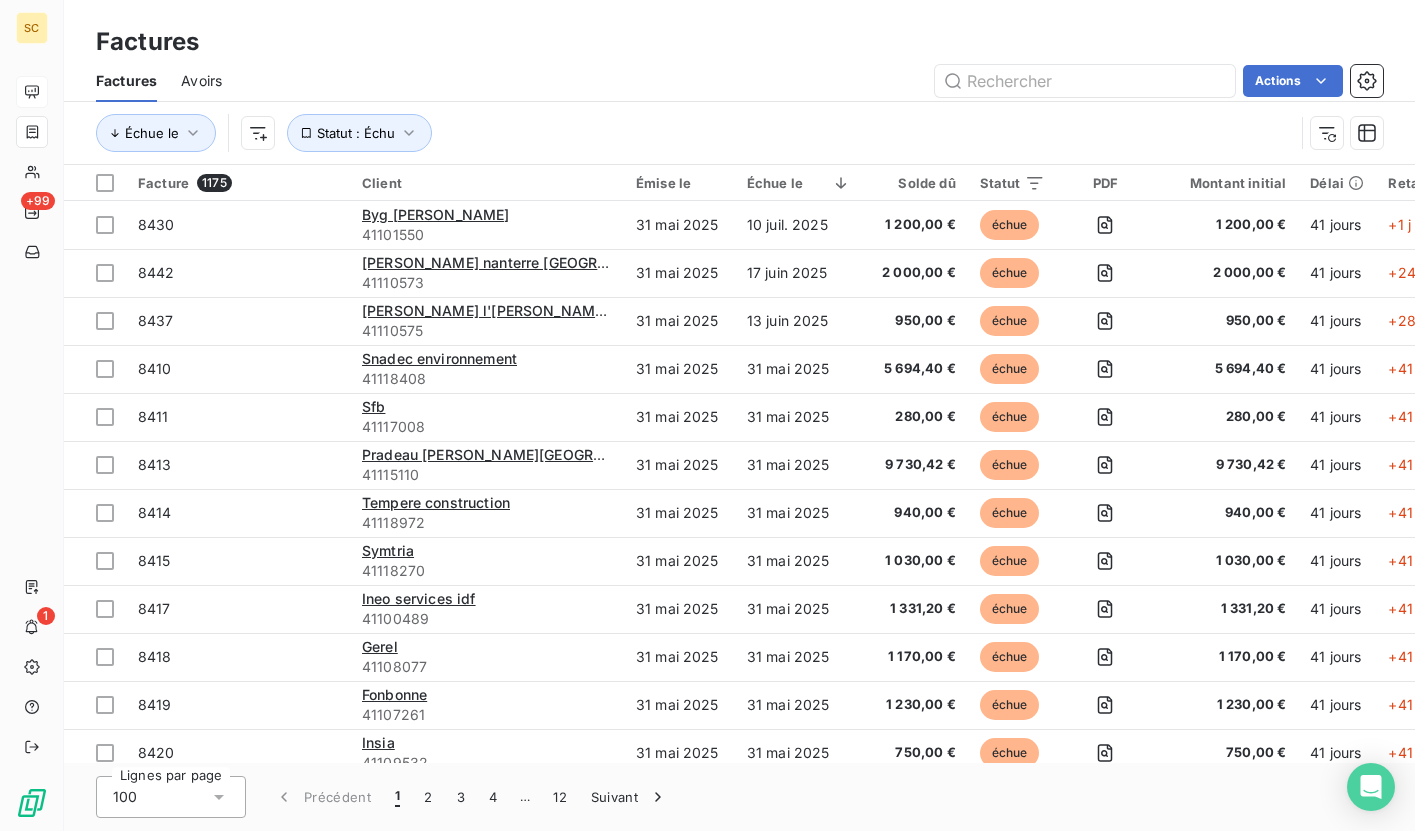 click on "Échue le Statut  : Échu" at bounding box center (695, 133) 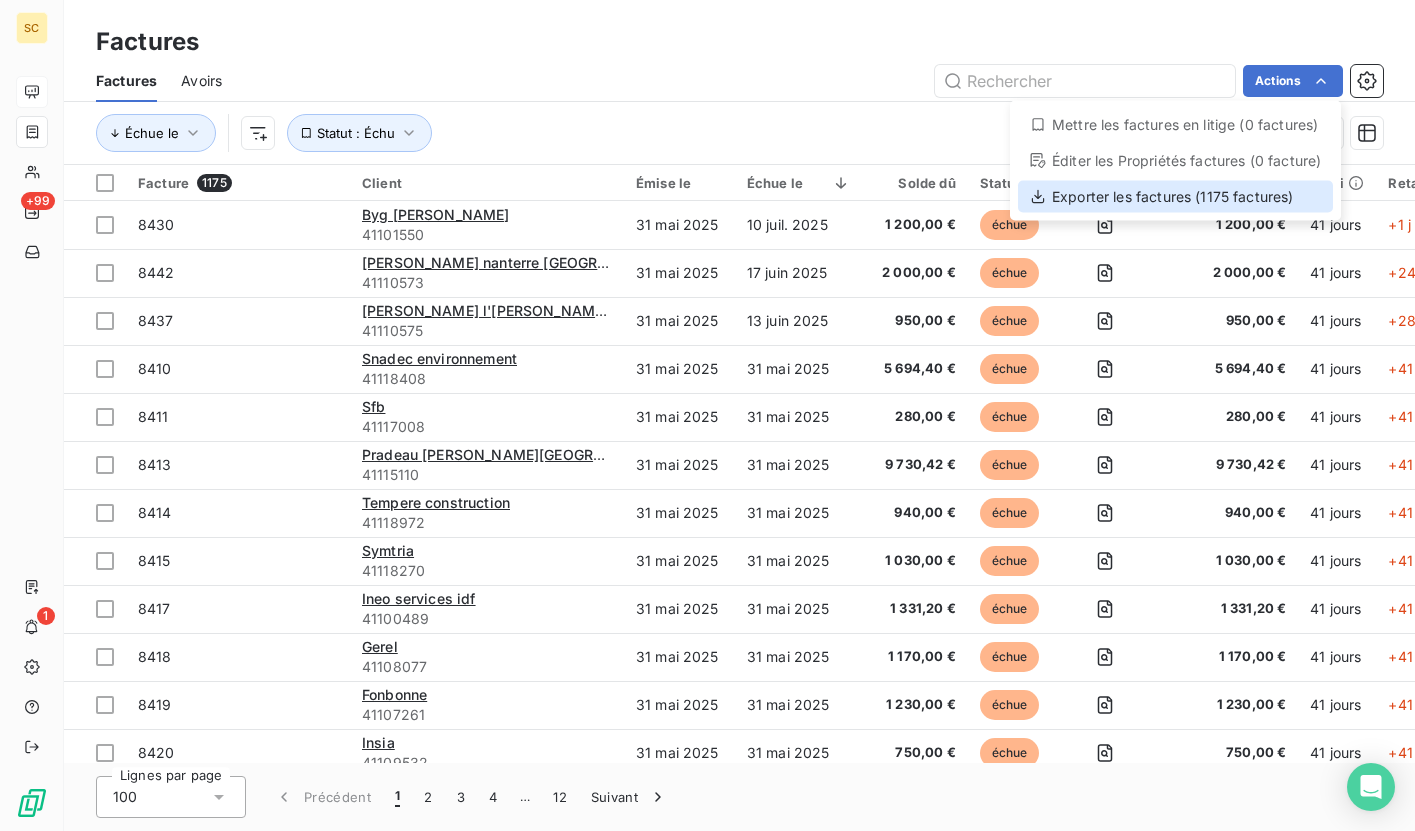 click on "Exporter les factures (1175 factures)" at bounding box center [1175, 197] 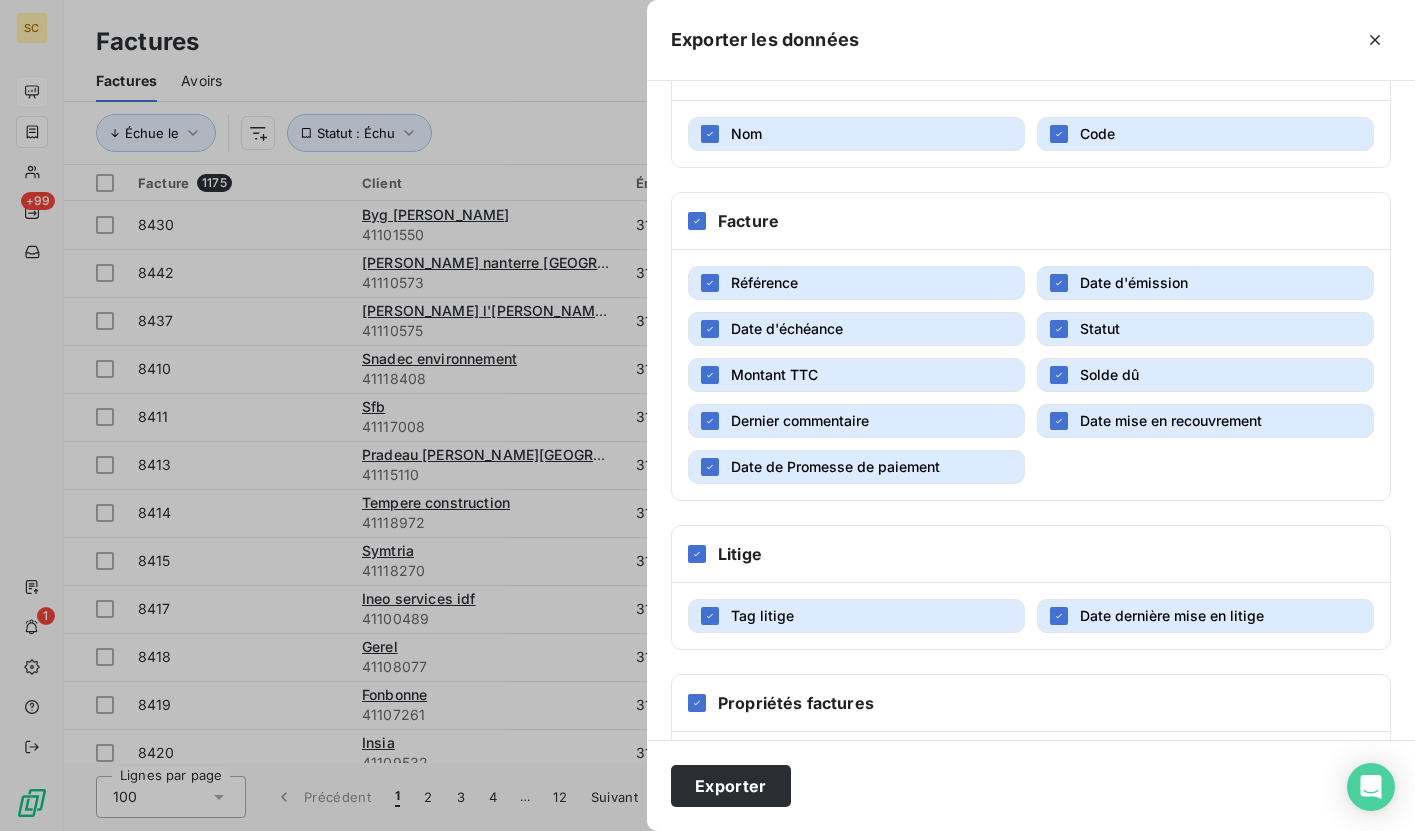 scroll, scrollTop: 284, scrollLeft: 0, axis: vertical 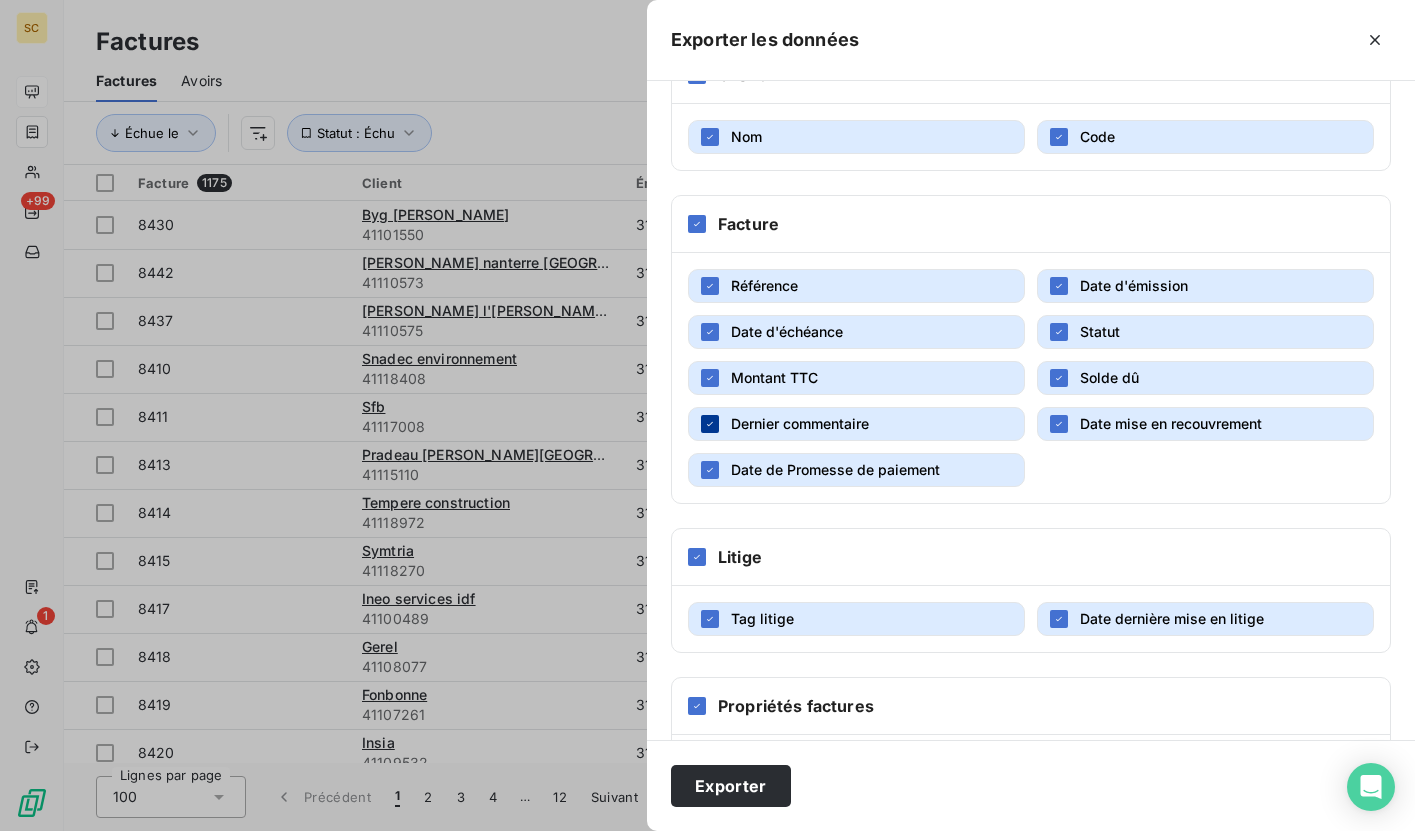 click 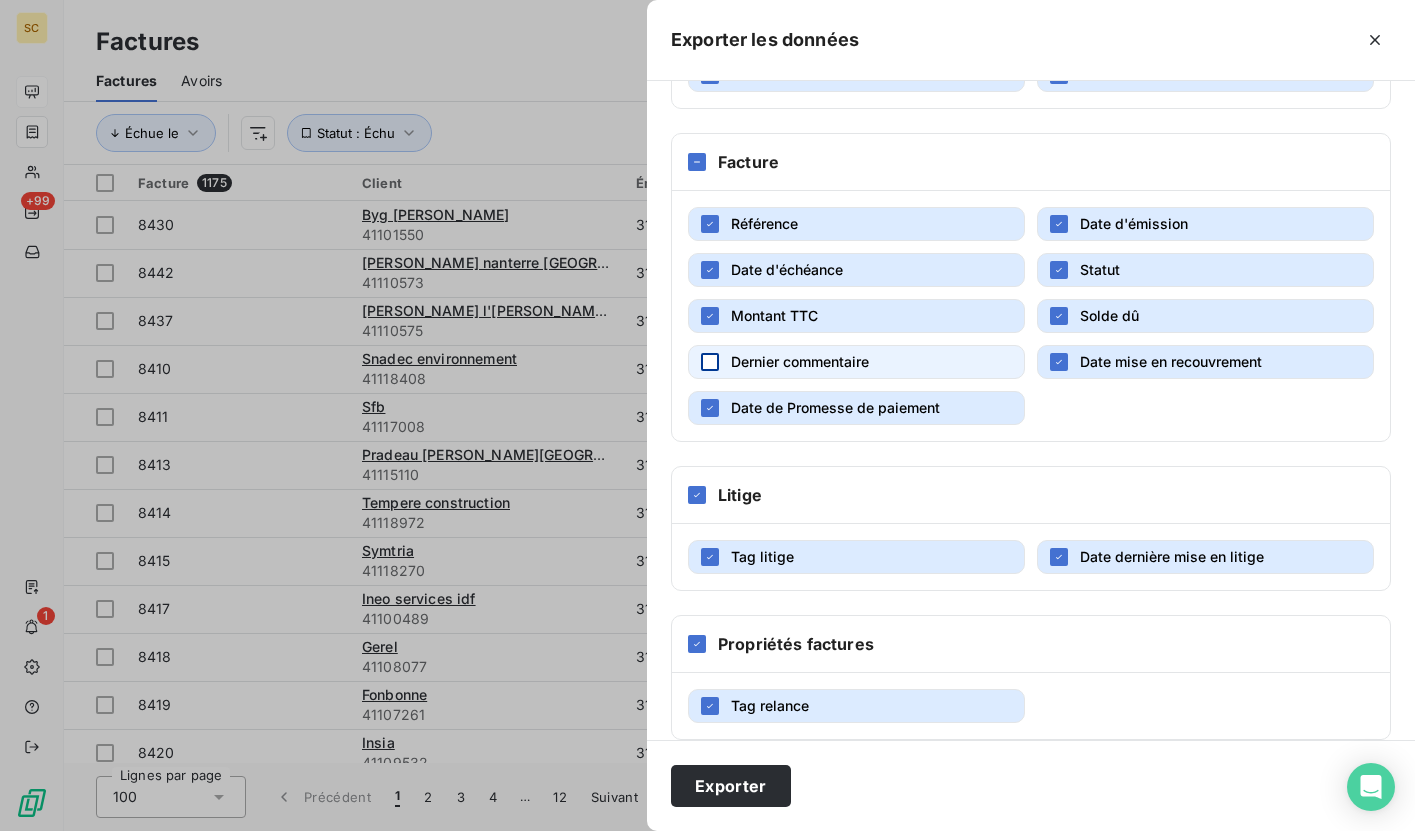 scroll, scrollTop: 370, scrollLeft: 0, axis: vertical 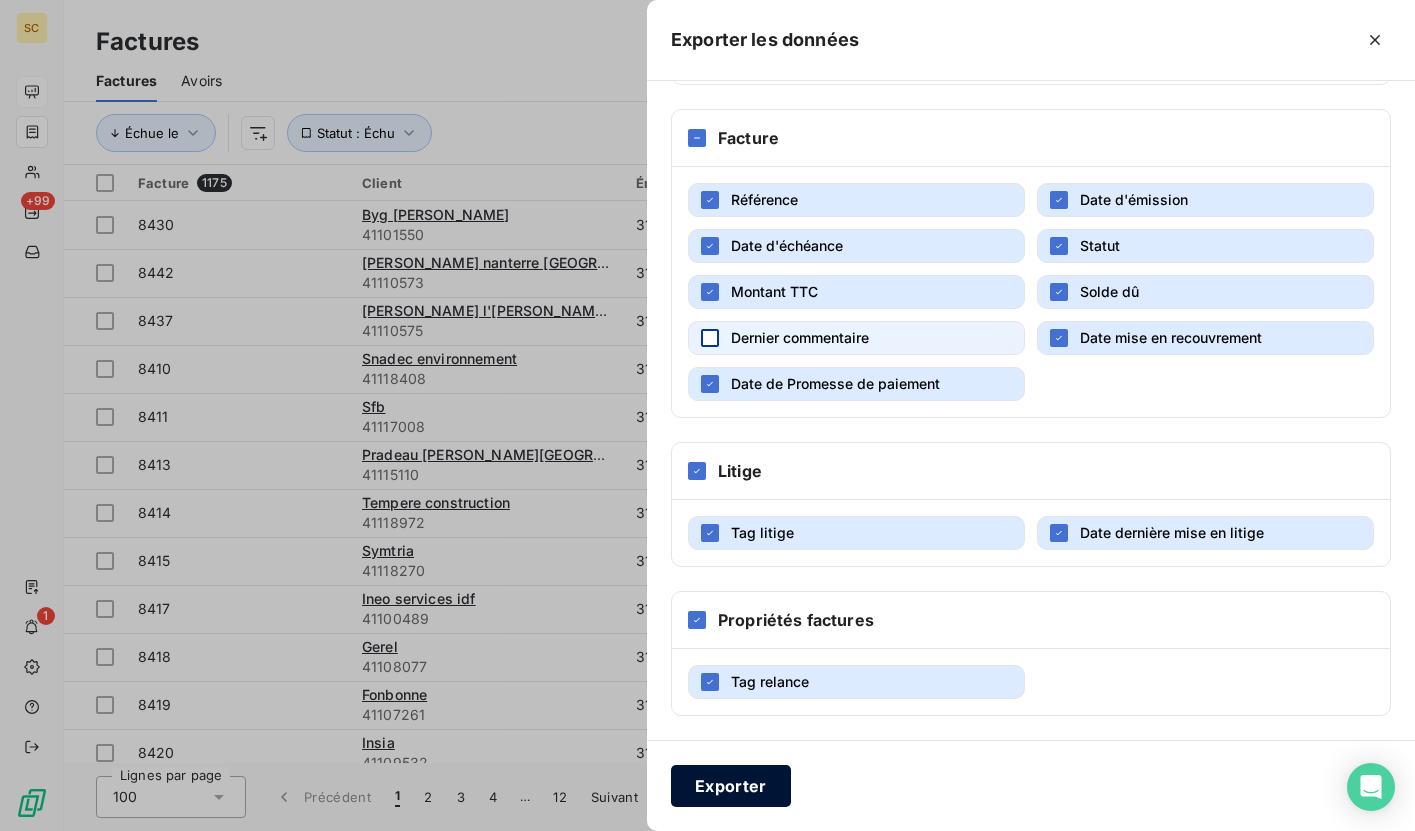 click on "Exporter" at bounding box center (731, 786) 